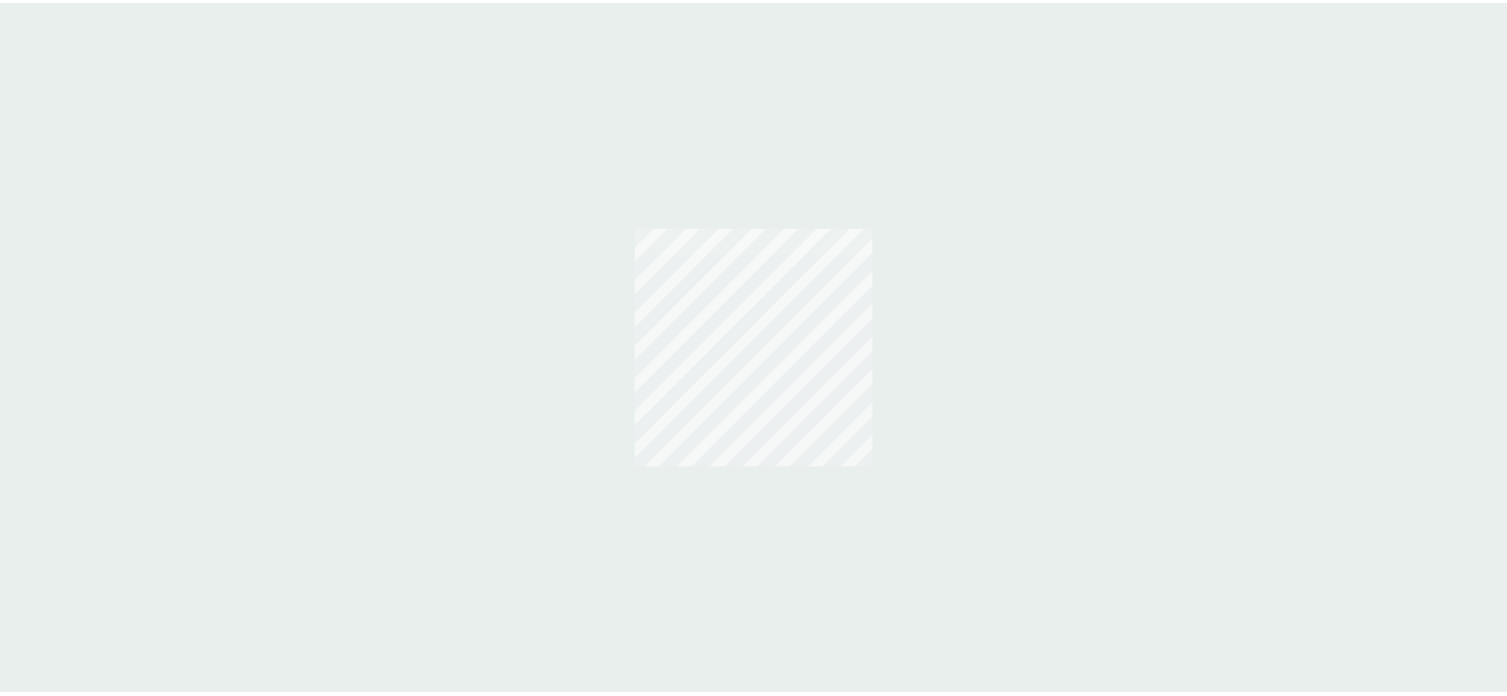 scroll, scrollTop: 0, scrollLeft: 0, axis: both 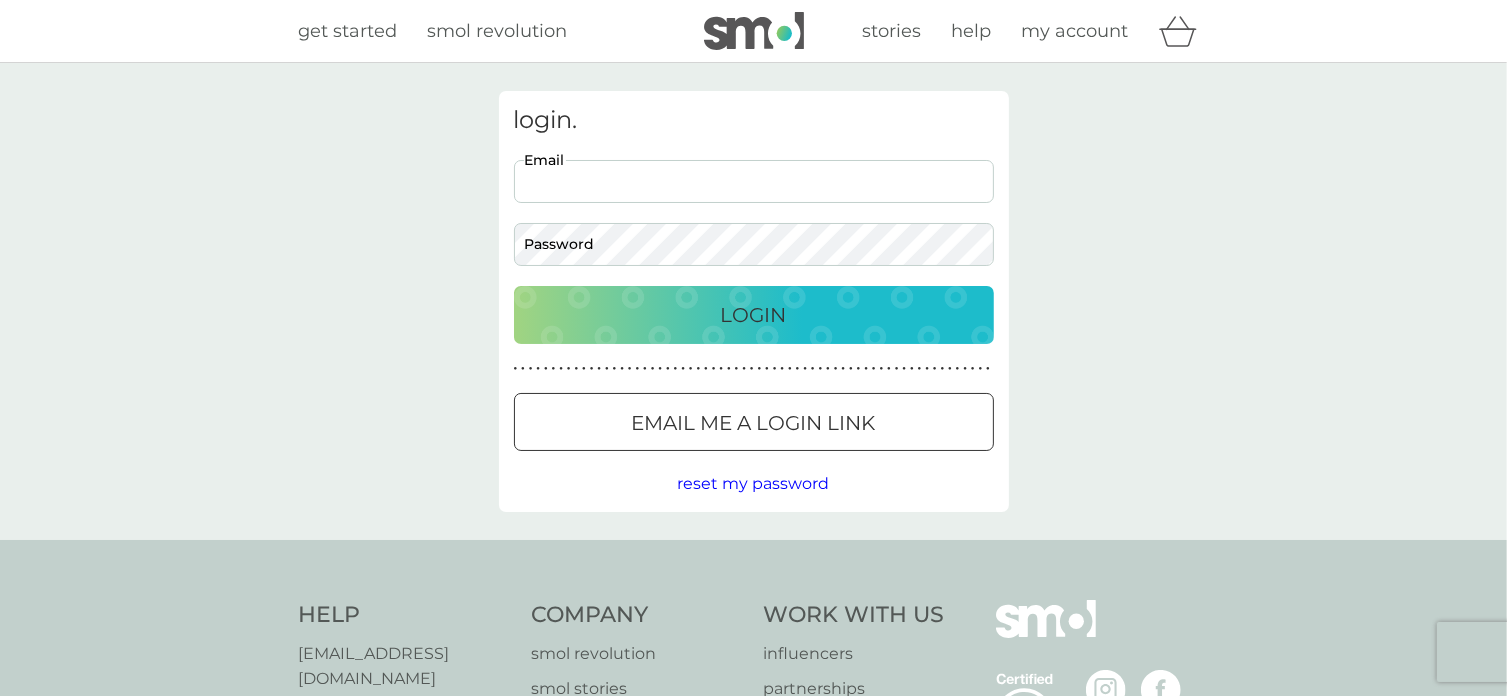 drag, startPoint x: 565, startPoint y: 187, endPoint x: 610, endPoint y: 199, distance: 46.572525 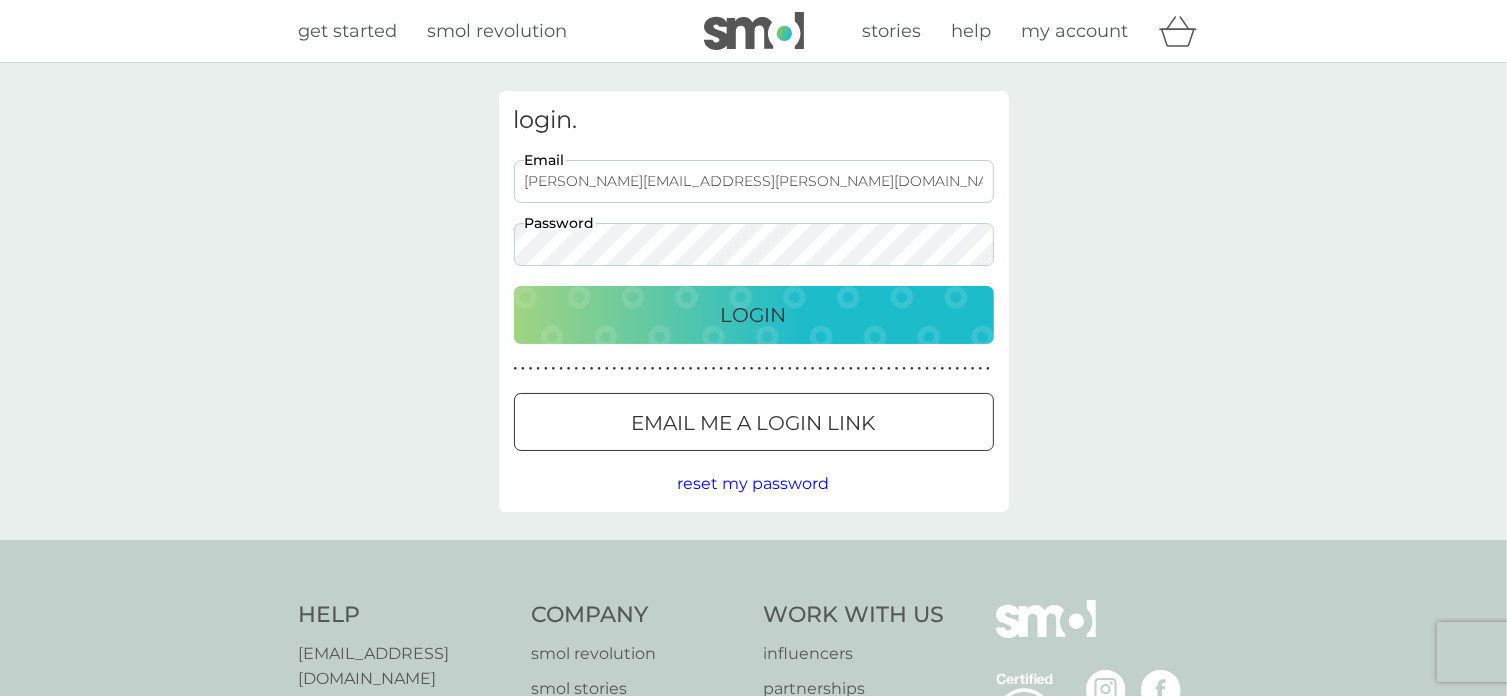 click on "Login" at bounding box center (754, 315) 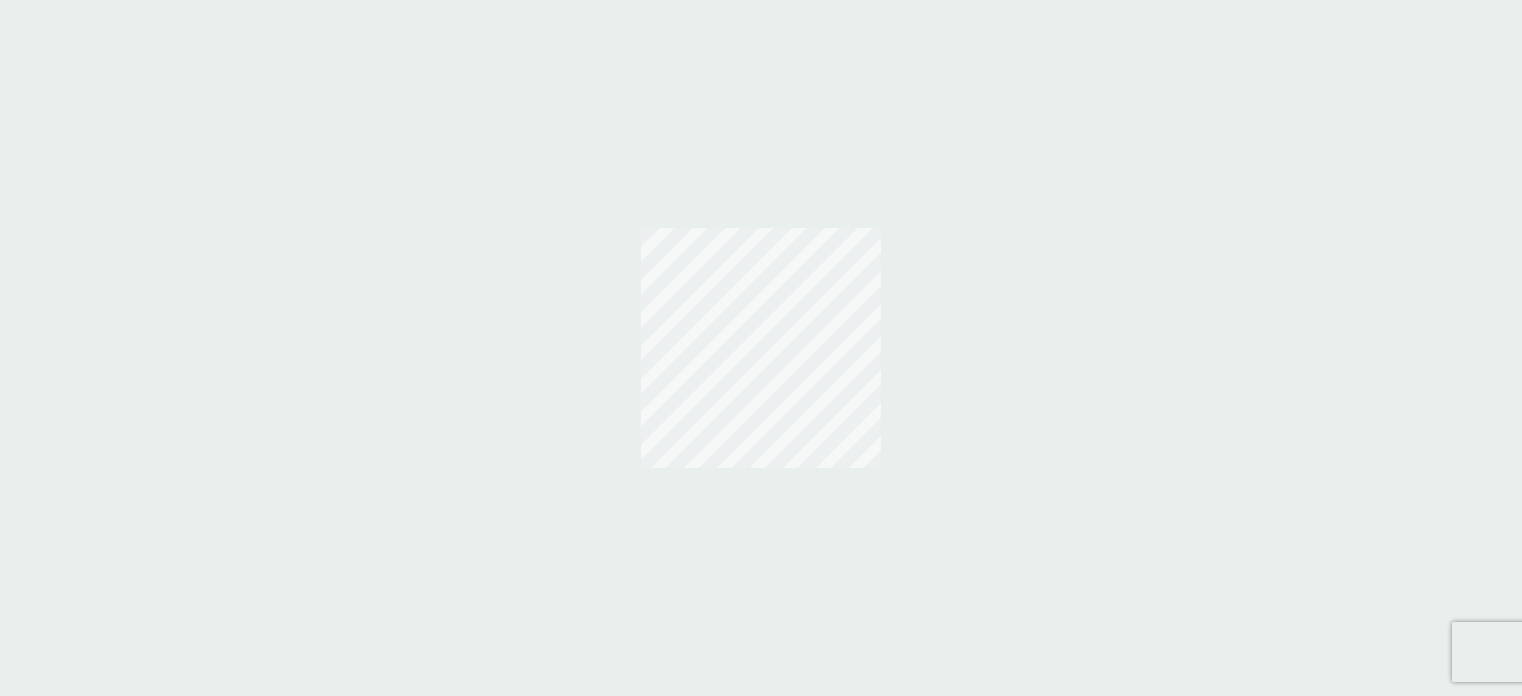 scroll, scrollTop: 0, scrollLeft: 0, axis: both 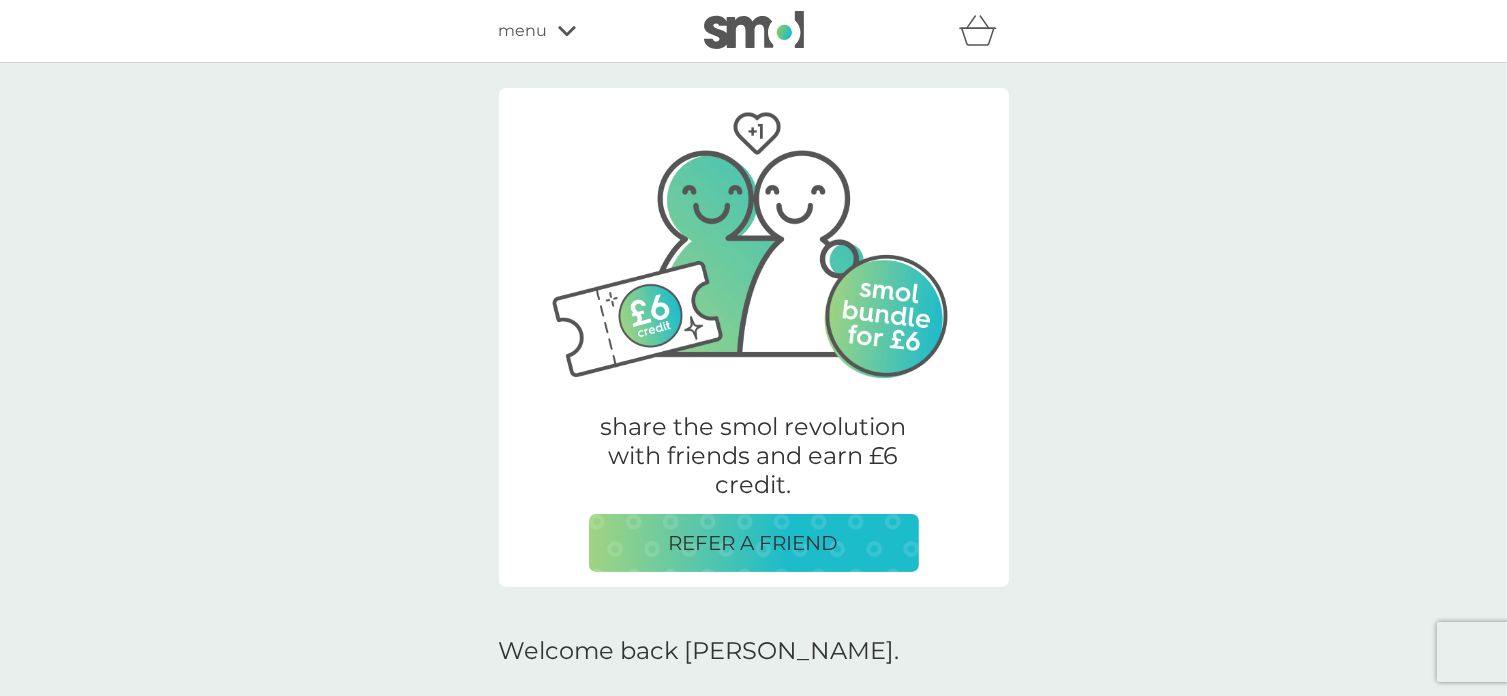 click on "menu" at bounding box center (523, 31) 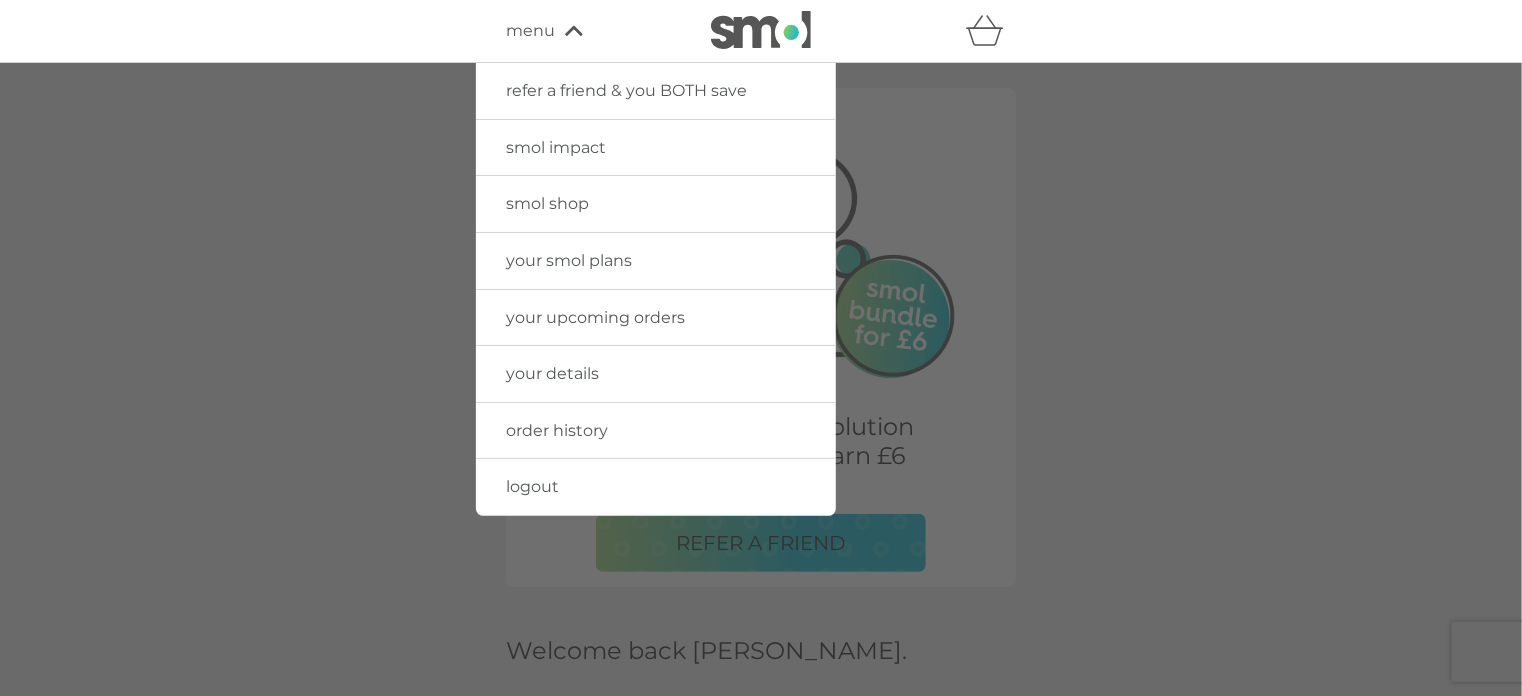 click on "your smol plans" at bounding box center (569, 260) 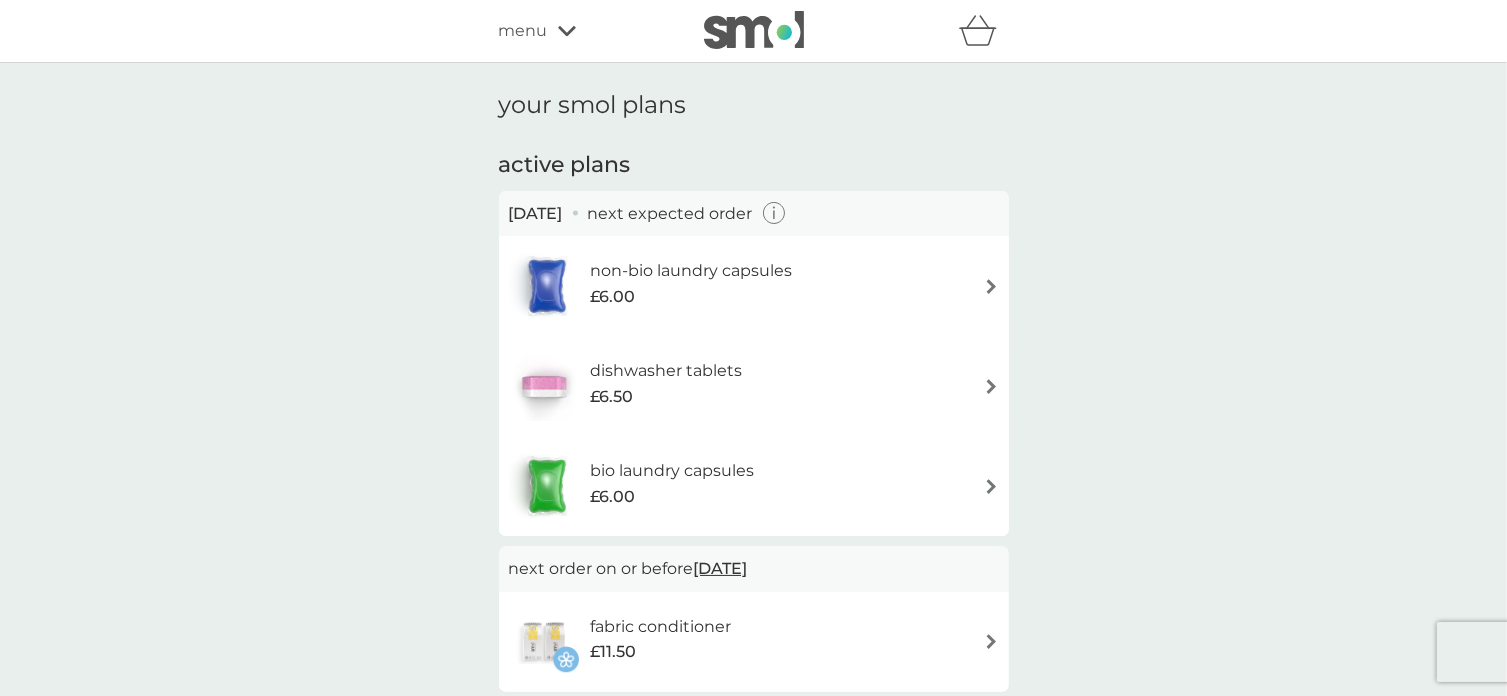 click 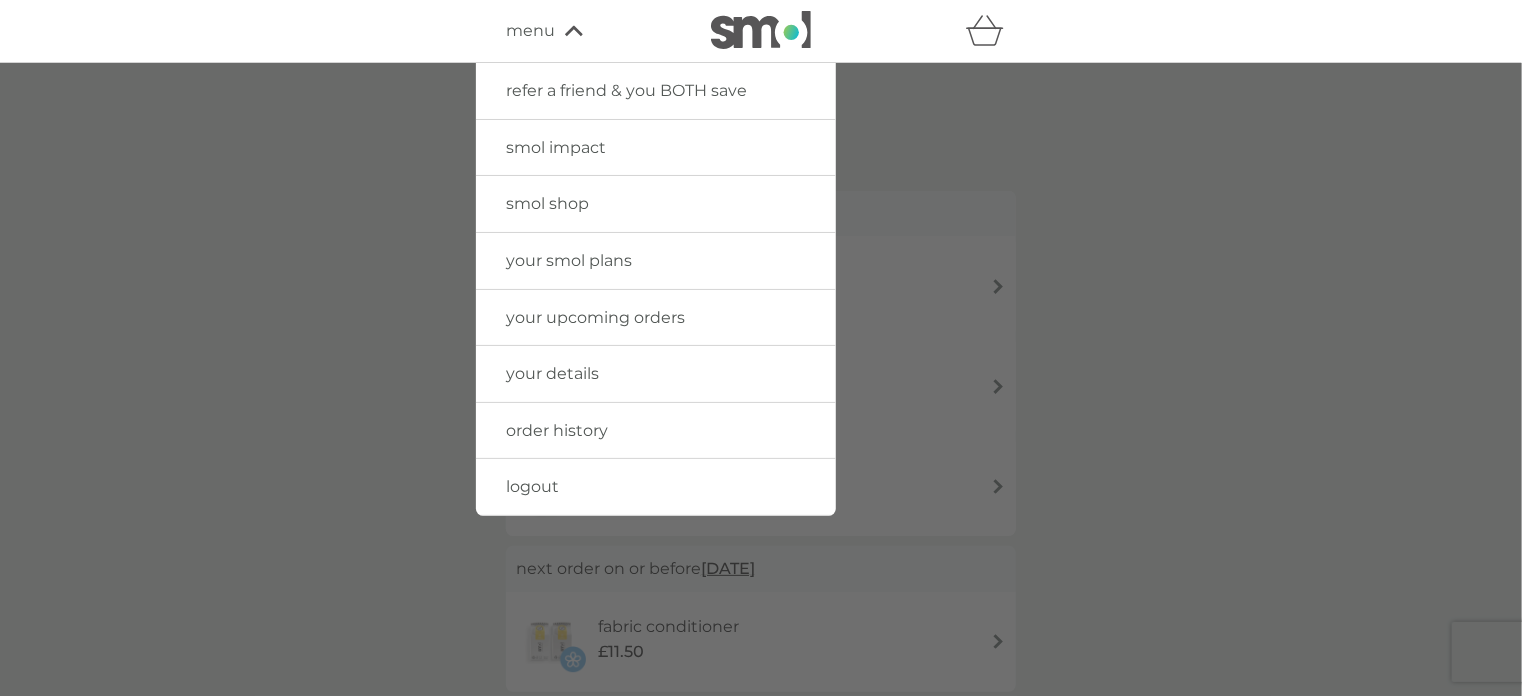 click on "order history" at bounding box center [656, 431] 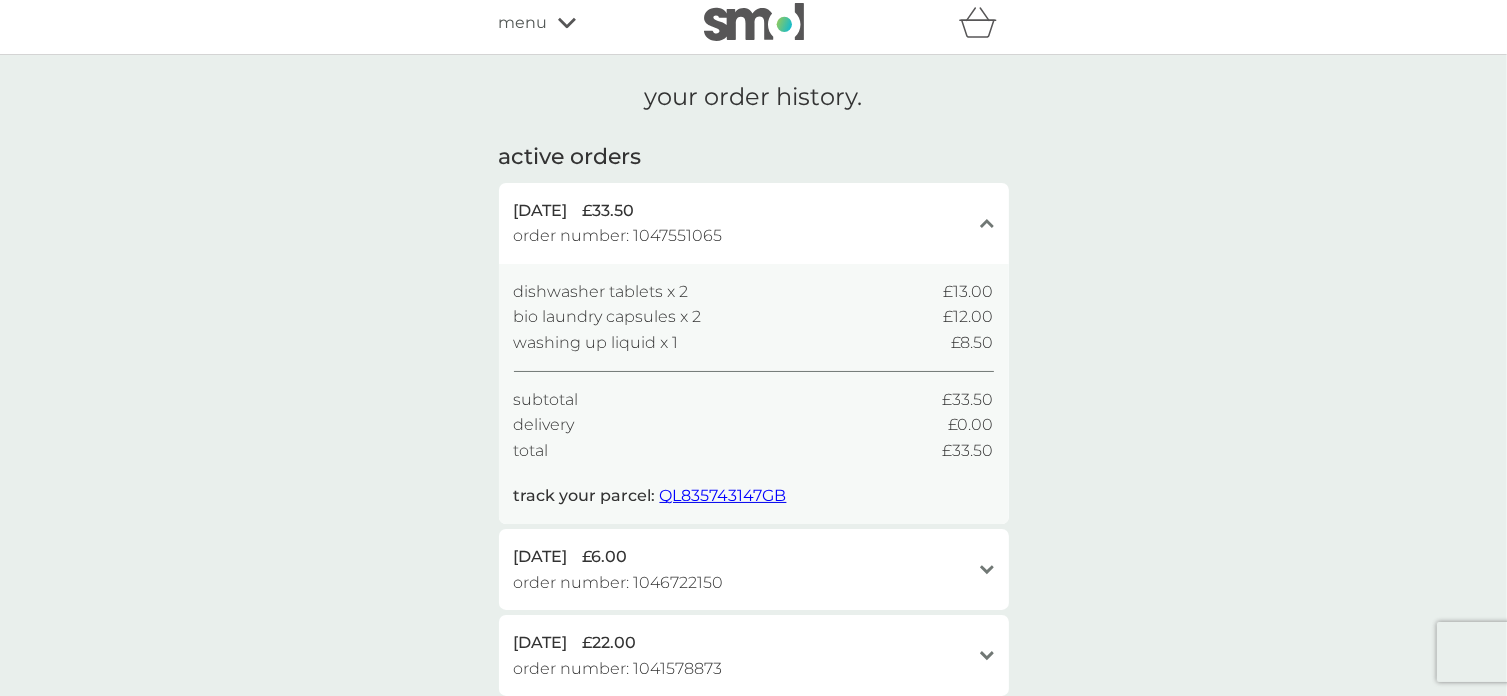 scroll, scrollTop: 0, scrollLeft: 0, axis: both 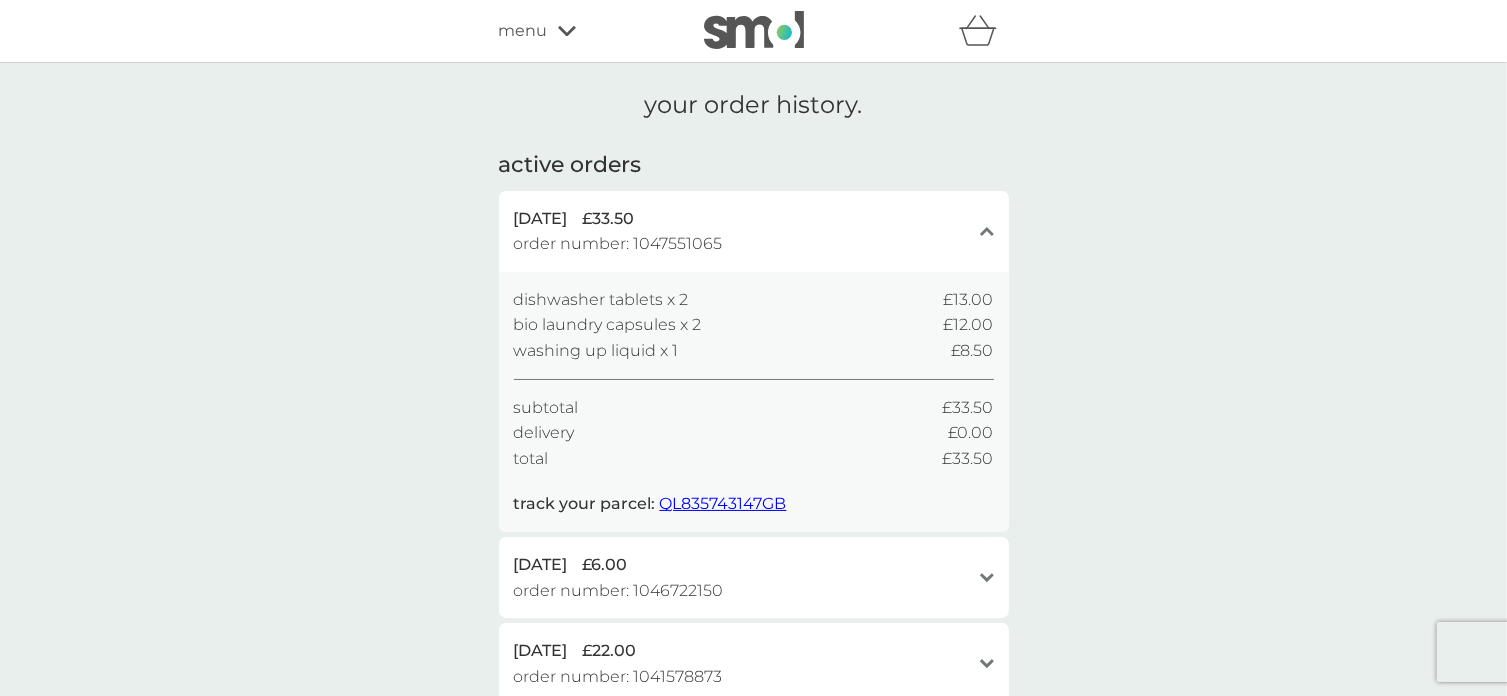 click 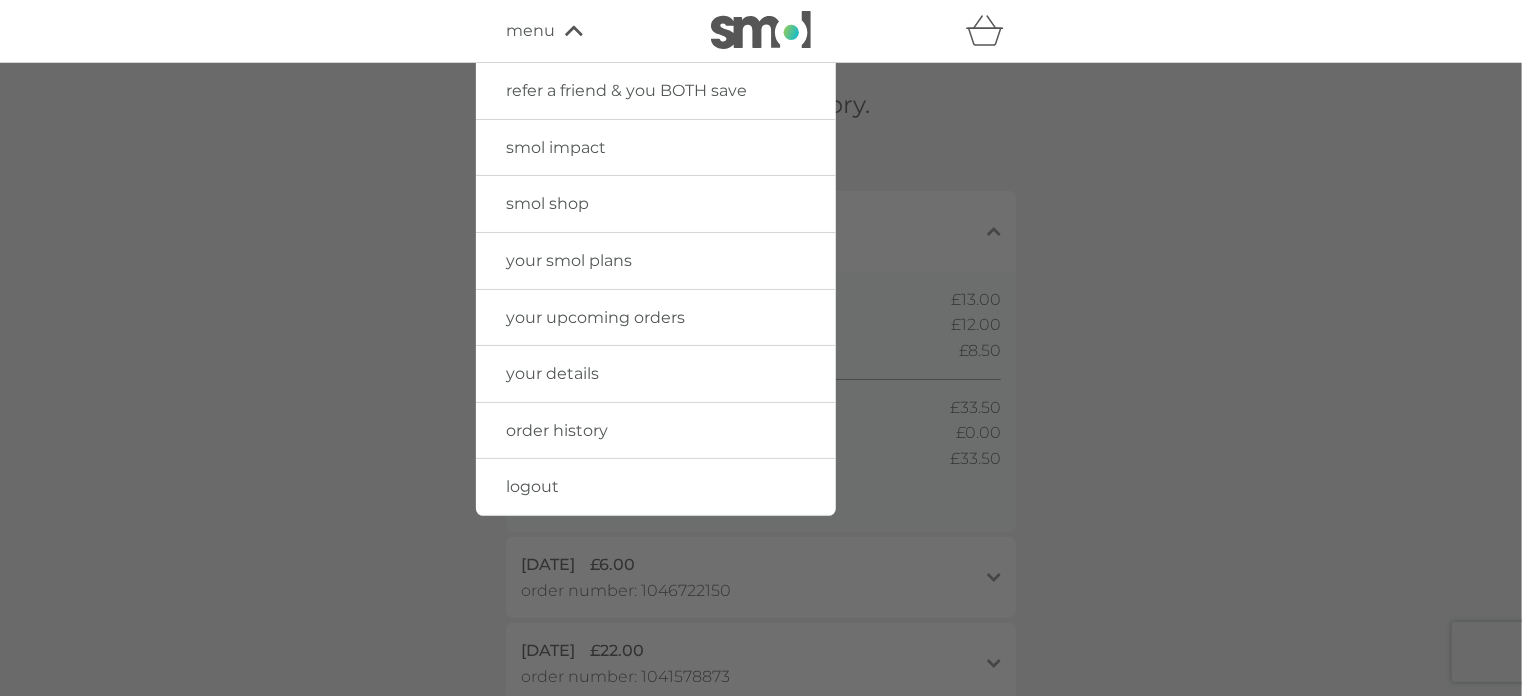 click on "your smol plans" at bounding box center (569, 260) 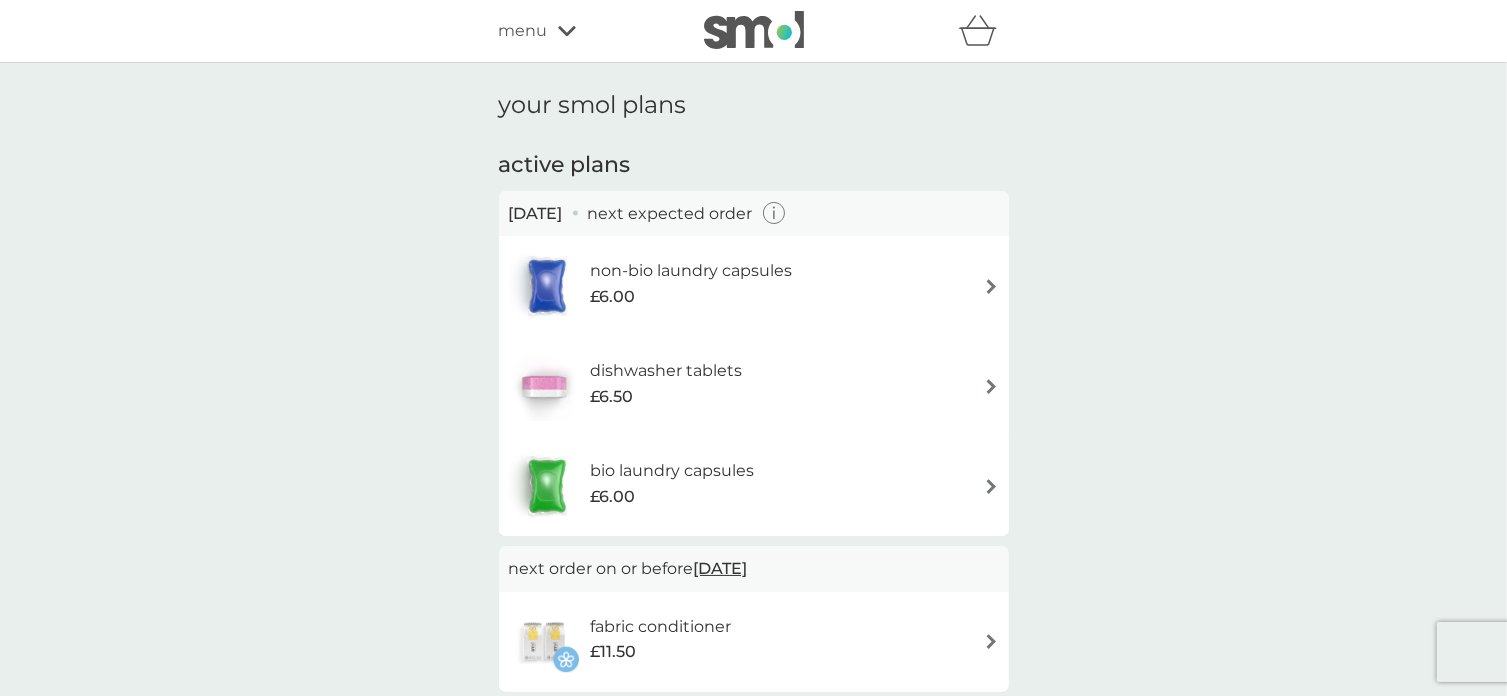 click on "dishwasher tablets £6.50" at bounding box center (754, 386) 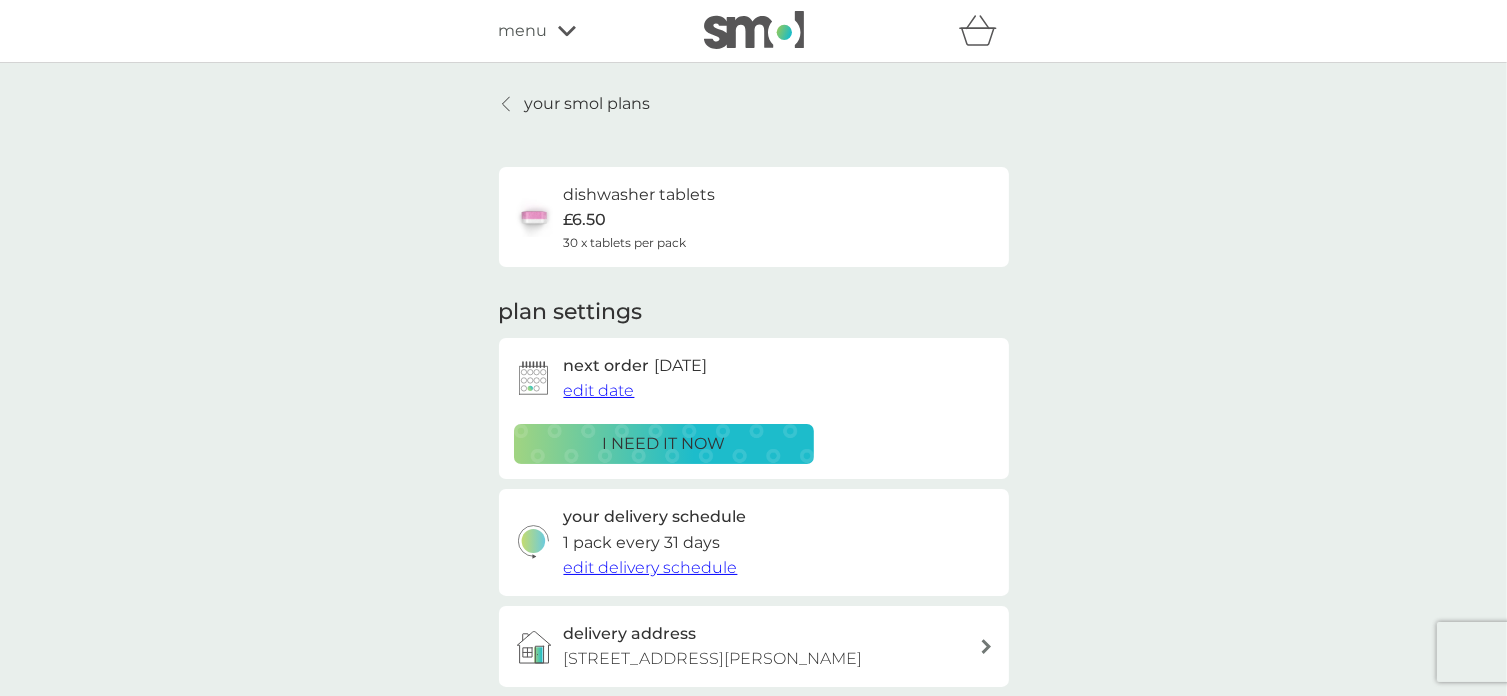 click on "your smol plans" at bounding box center (588, 104) 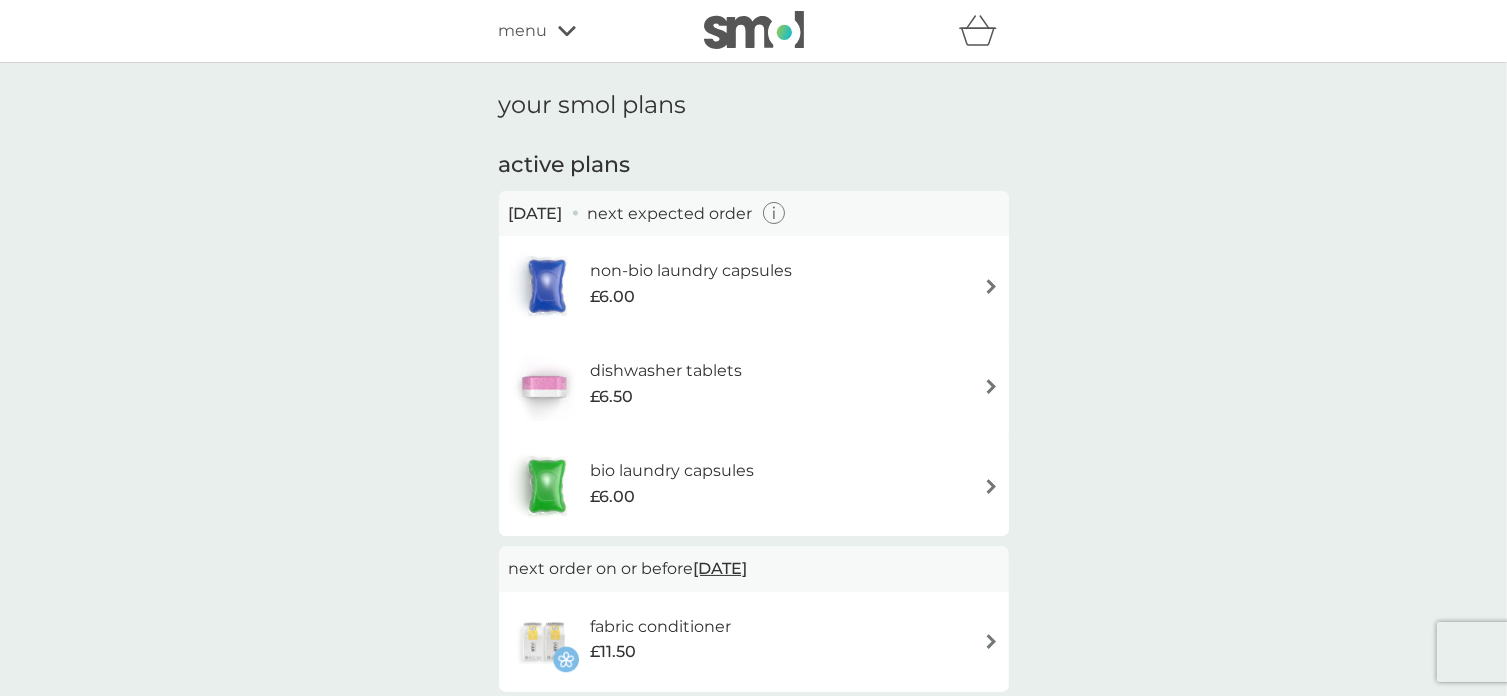 click on "dishwasher tablets" at bounding box center (666, 371) 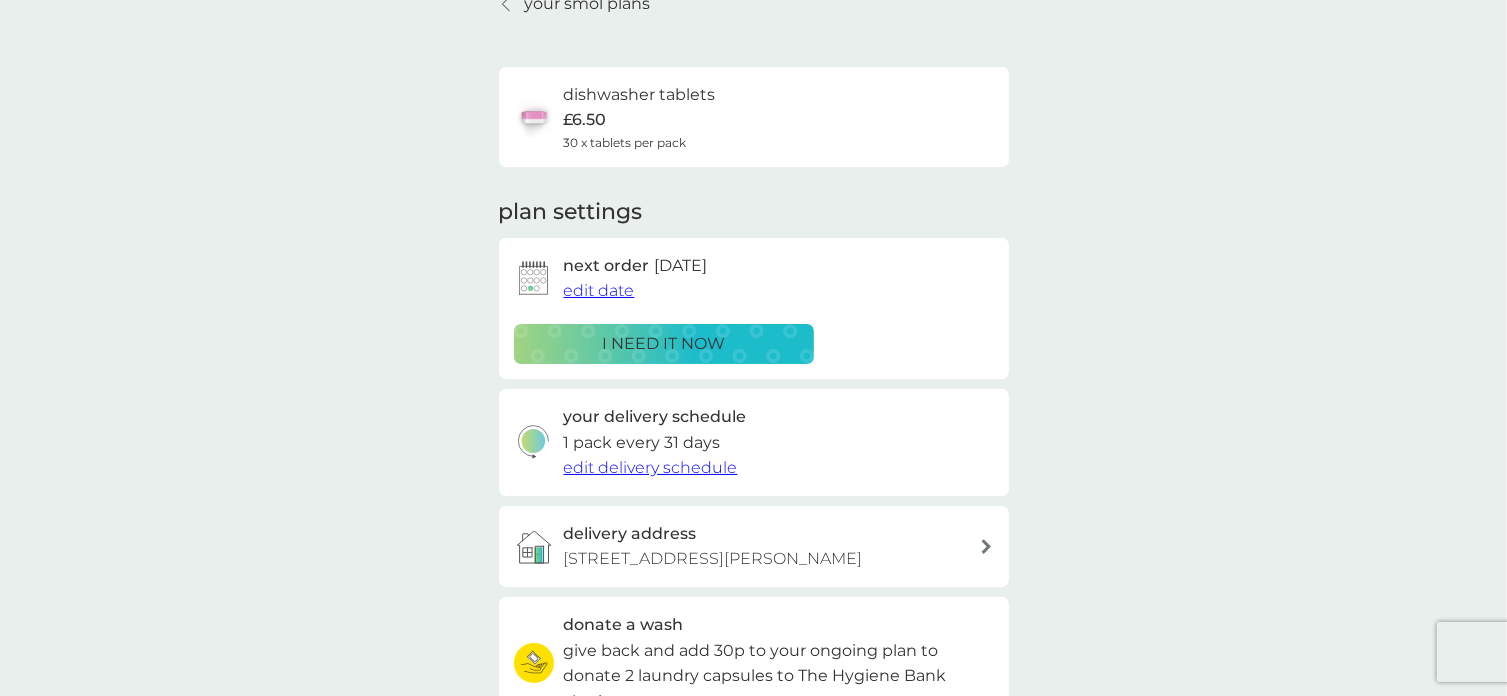 scroll, scrollTop: 100, scrollLeft: 0, axis: vertical 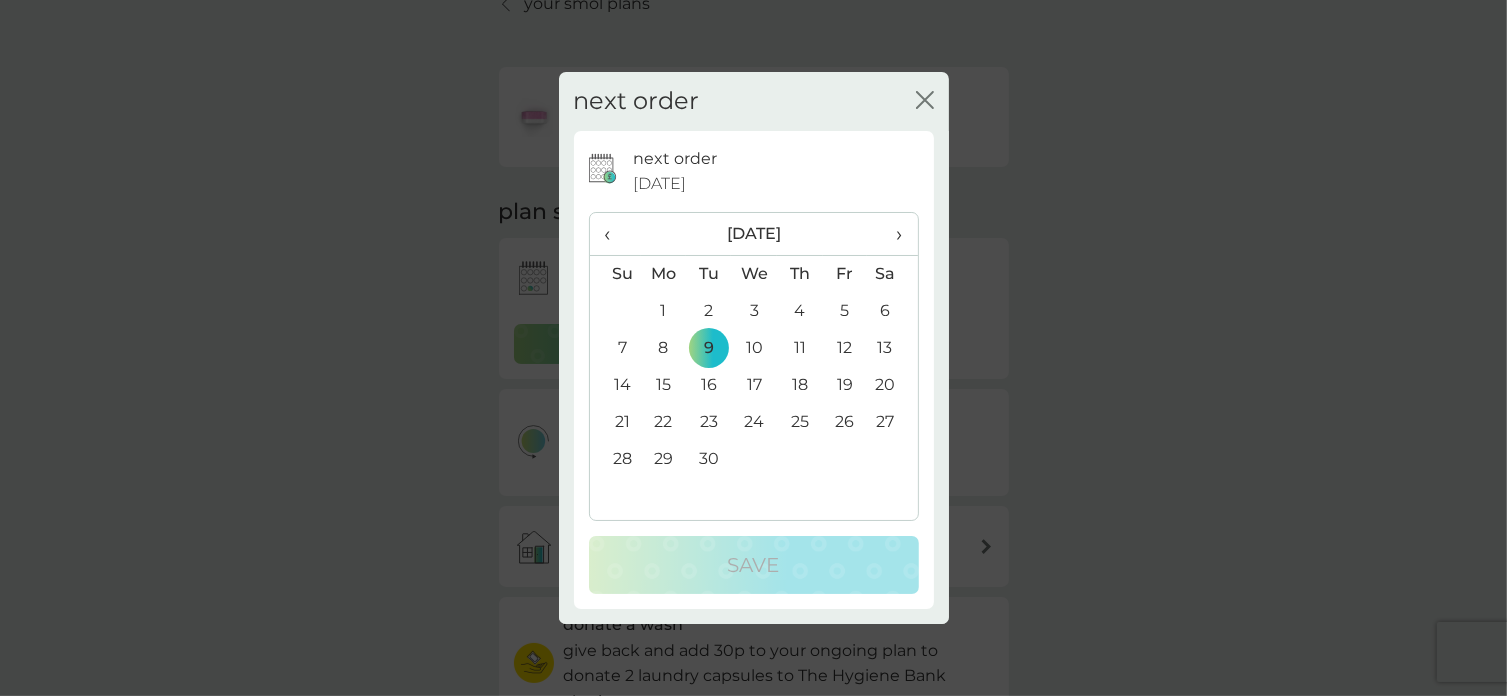 click on "close" 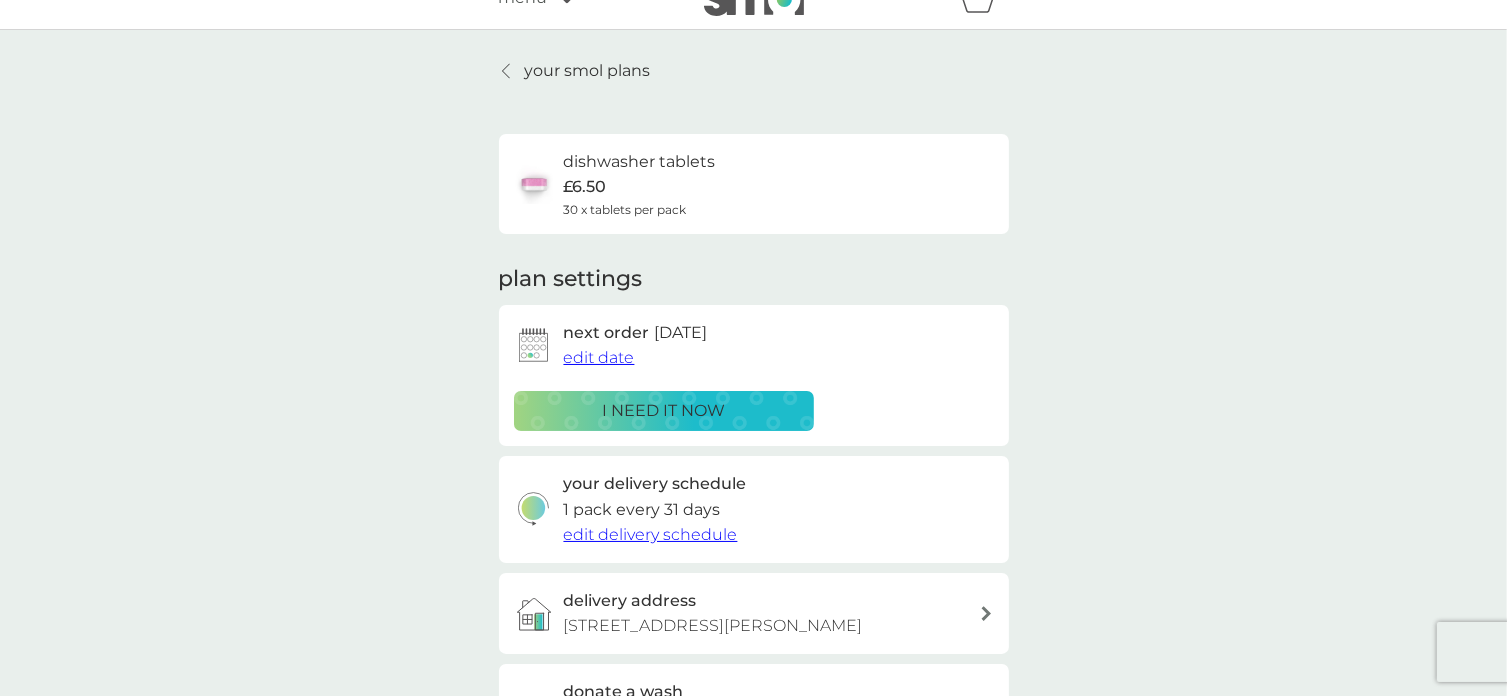 scroll, scrollTop: 0, scrollLeft: 0, axis: both 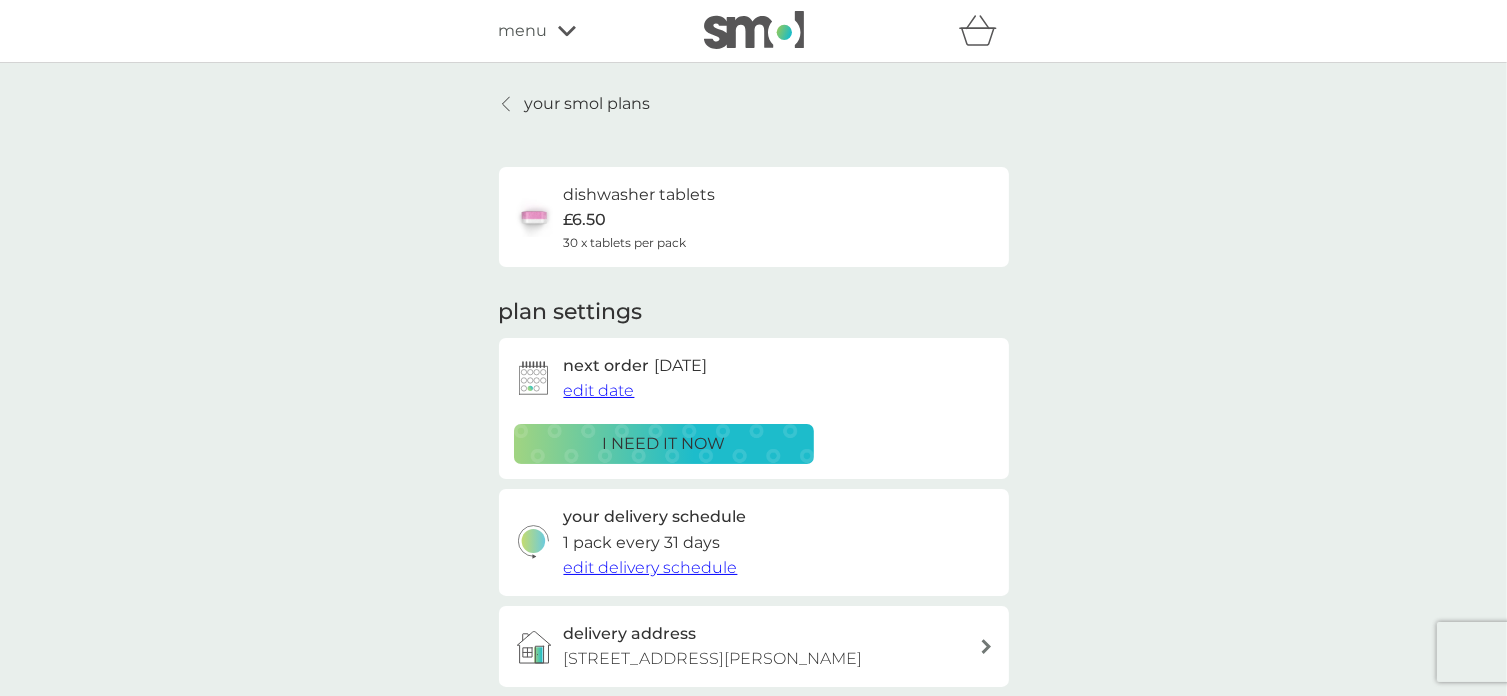 click on "your smol plans" at bounding box center (588, 104) 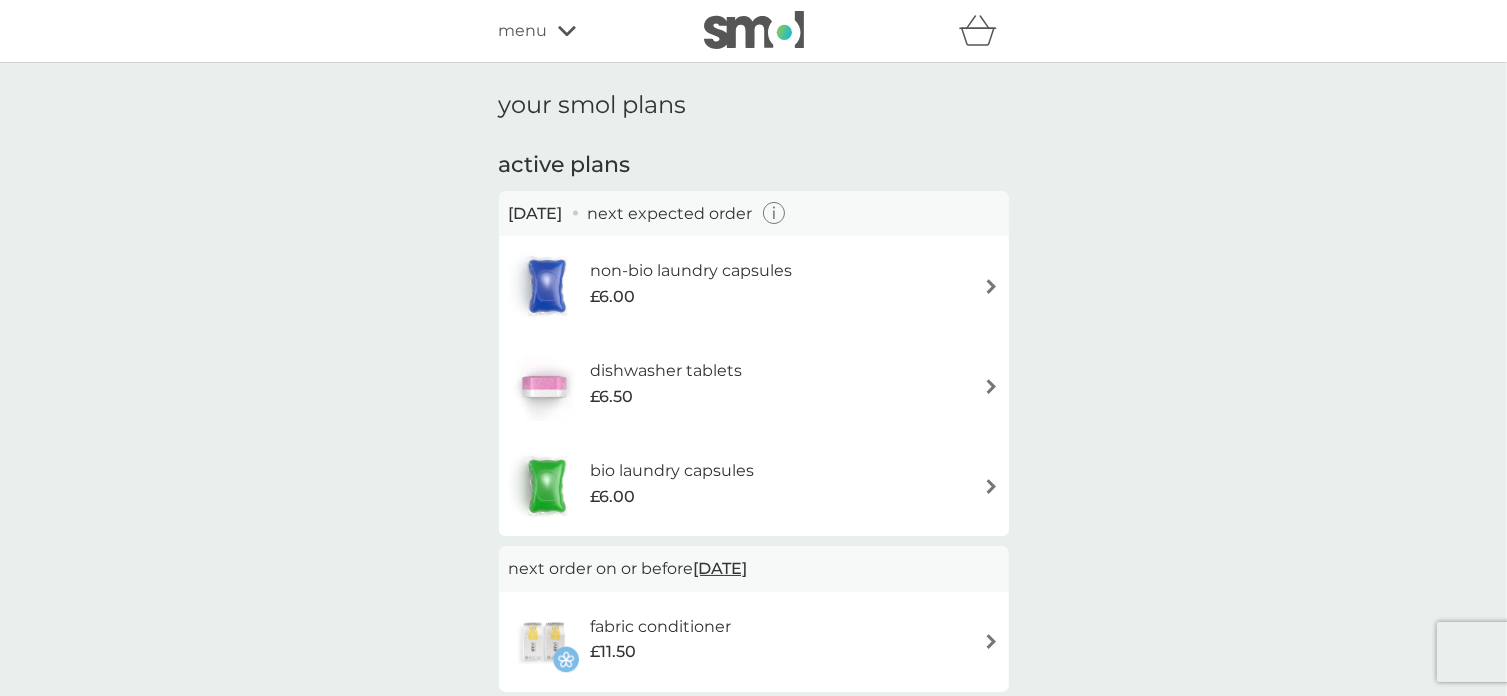 click on "£6.00" at bounding box center (691, 297) 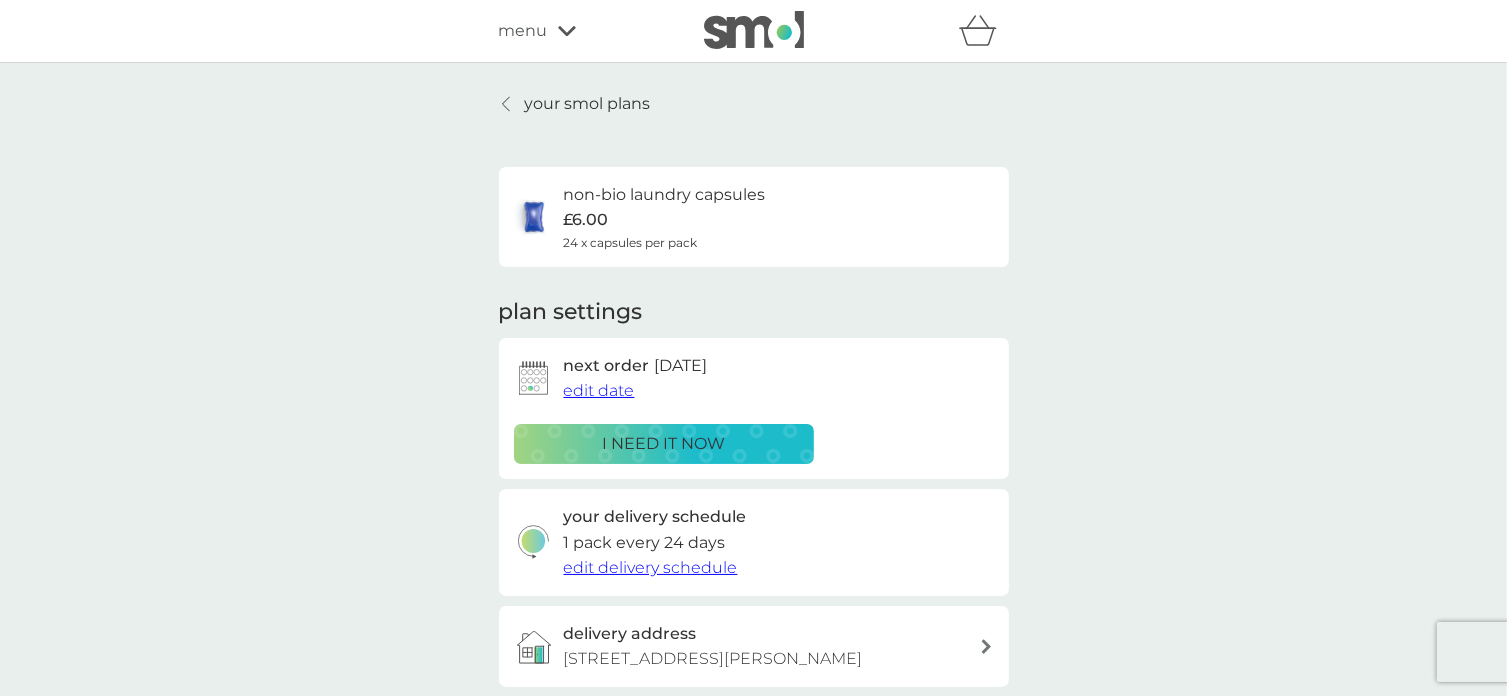click on "edit date" at bounding box center (599, 390) 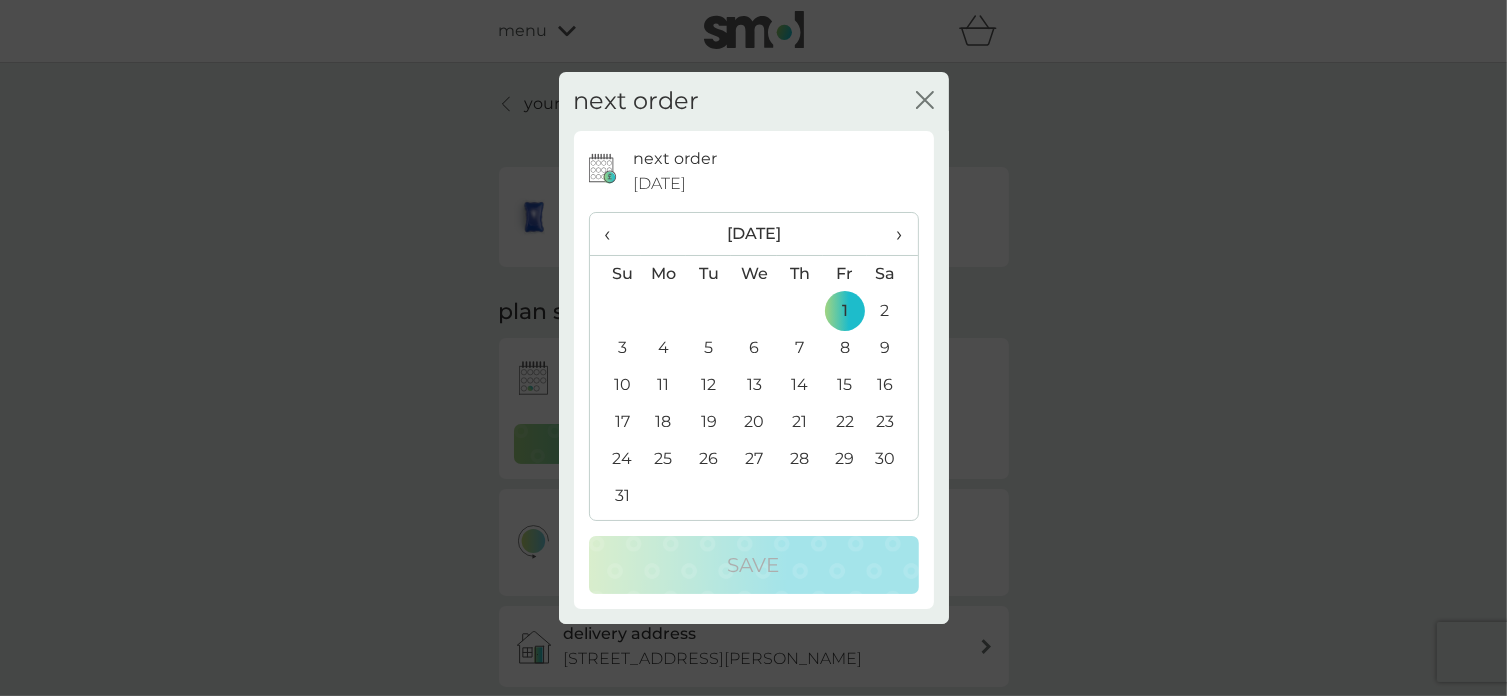 click on "‹" at bounding box center (615, 234) 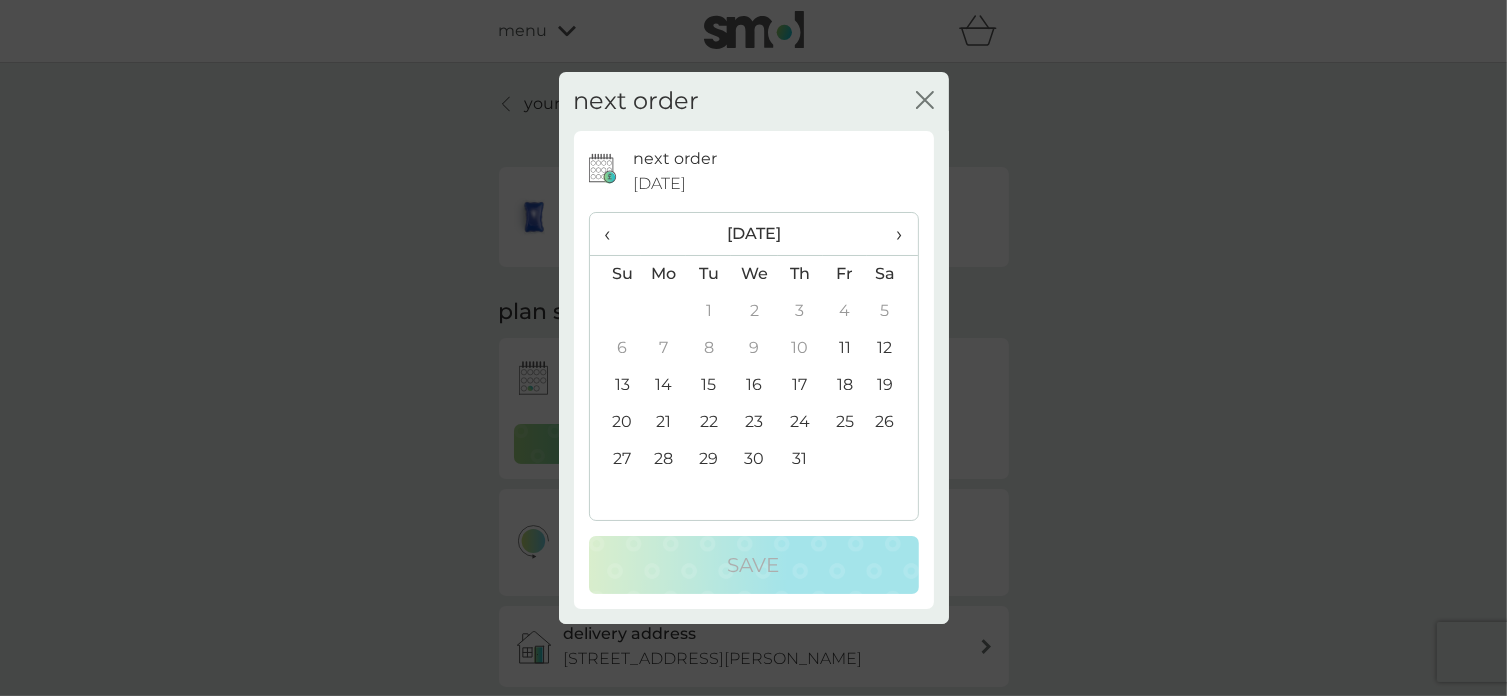 click on "17" at bounding box center [800, 385] 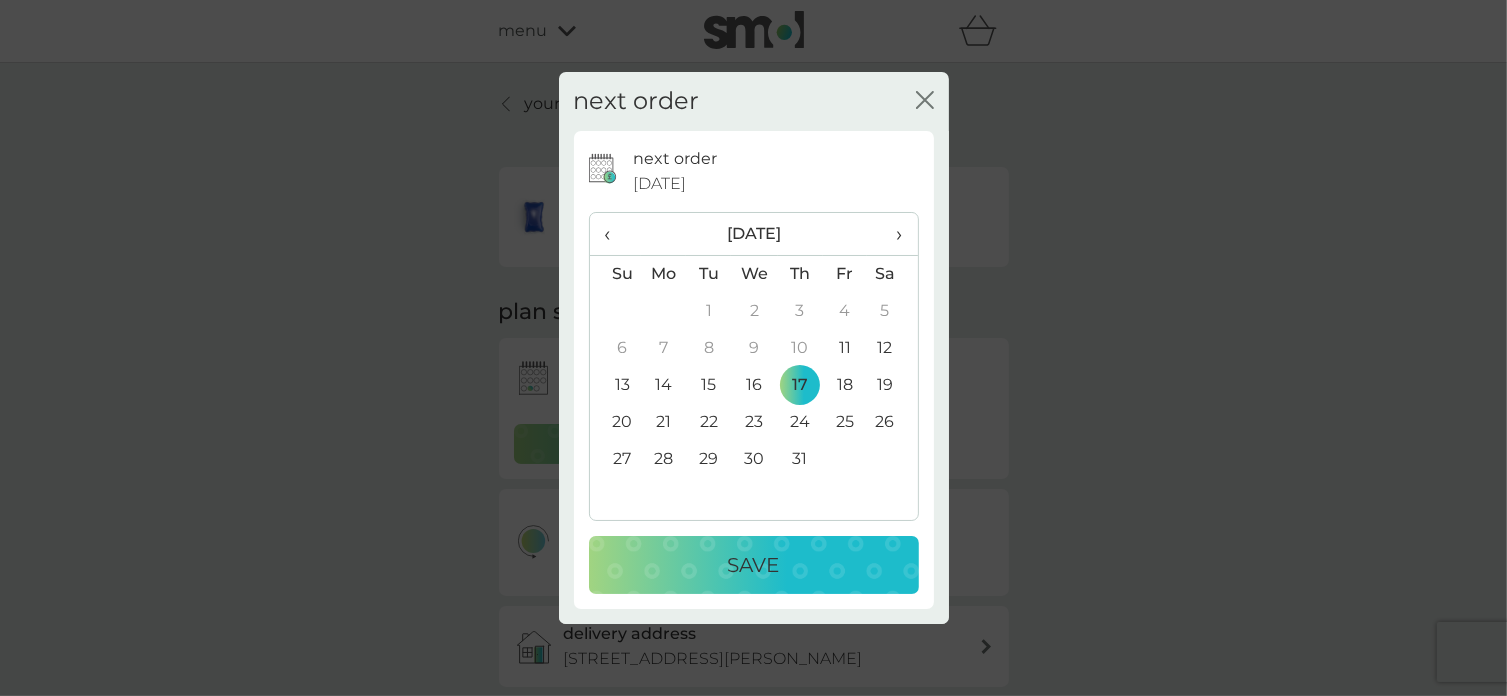 click on "Save" at bounding box center [754, 565] 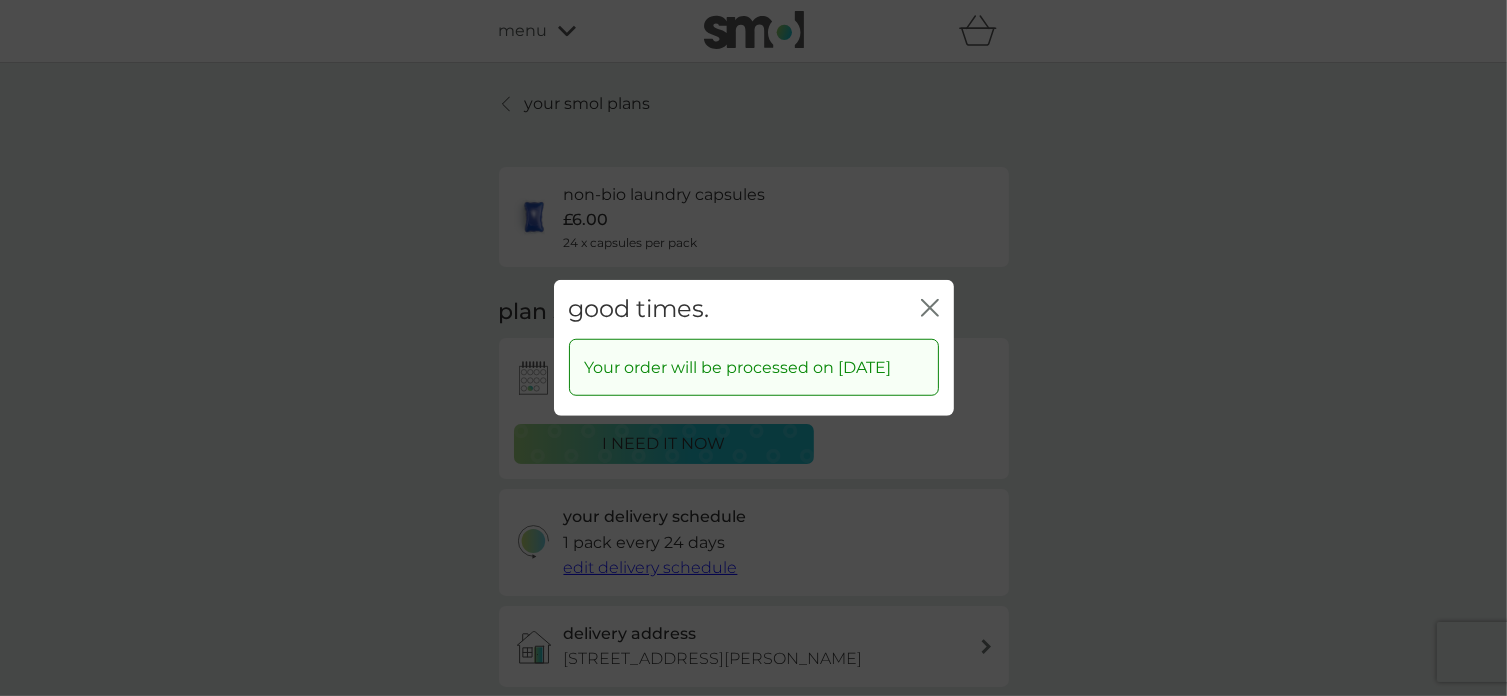 click on "close" 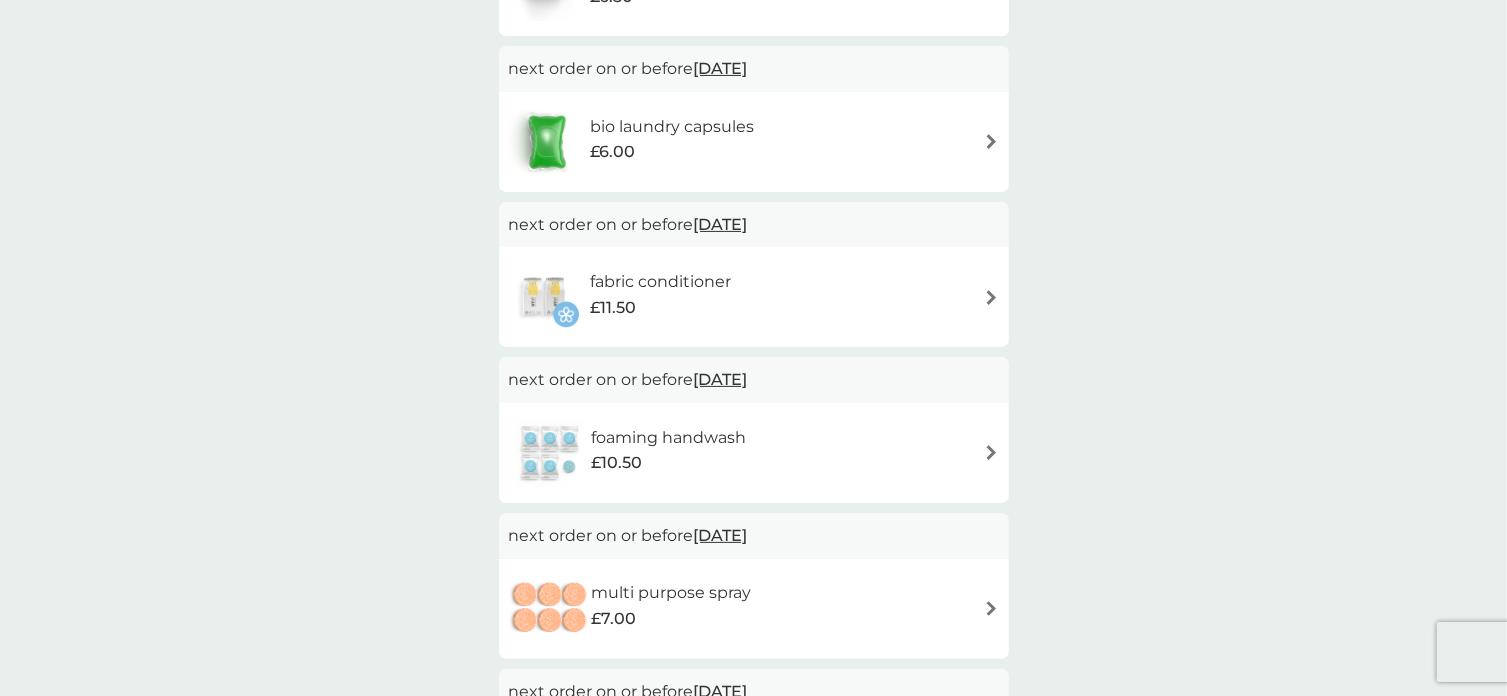 scroll, scrollTop: 600, scrollLeft: 0, axis: vertical 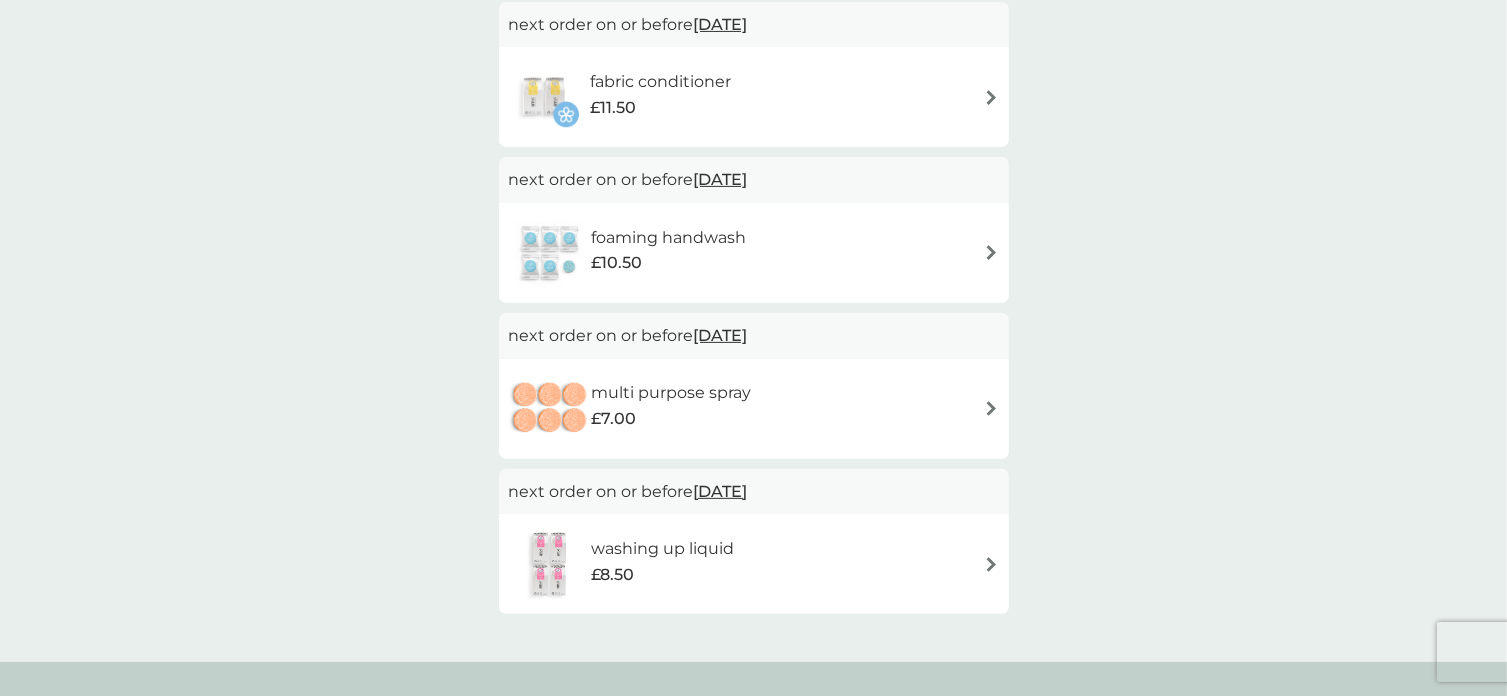click on "washing up liquid" at bounding box center [662, 549] 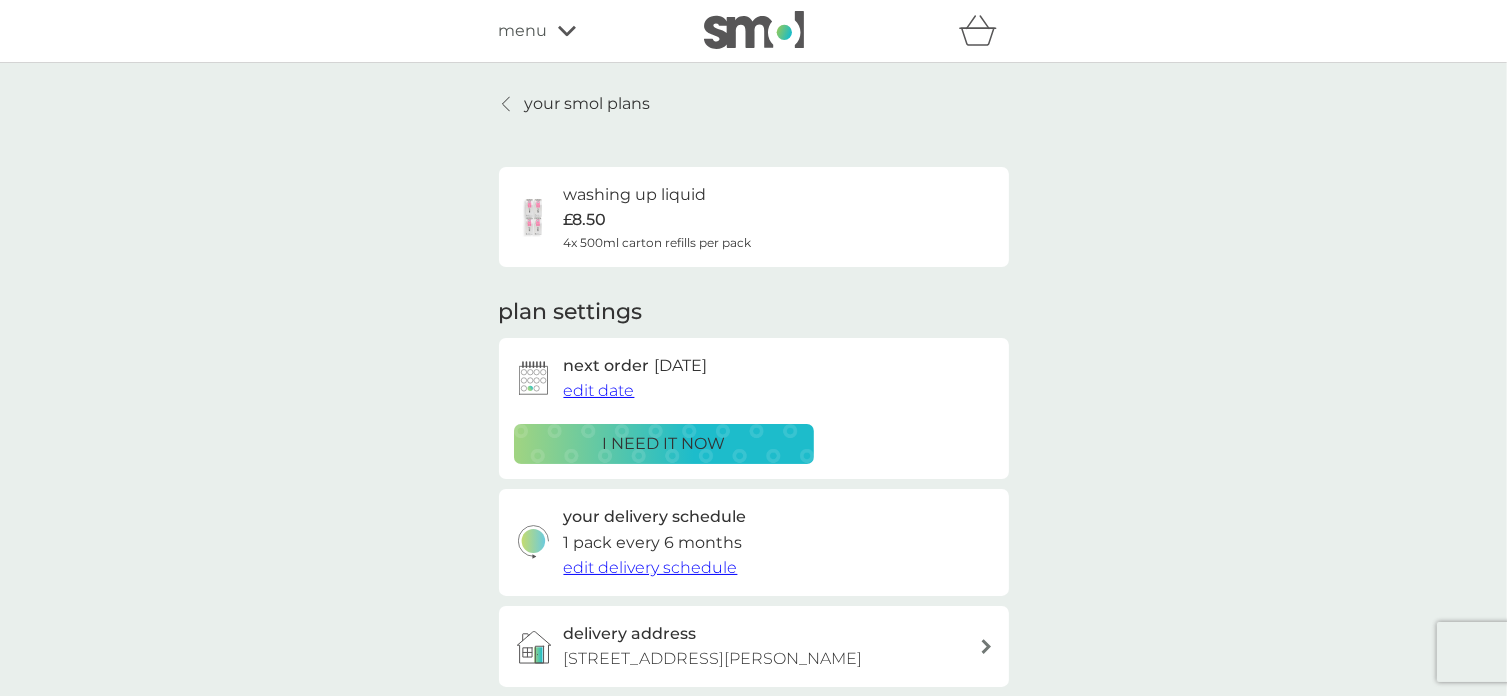 click on "edit date" at bounding box center [599, 390] 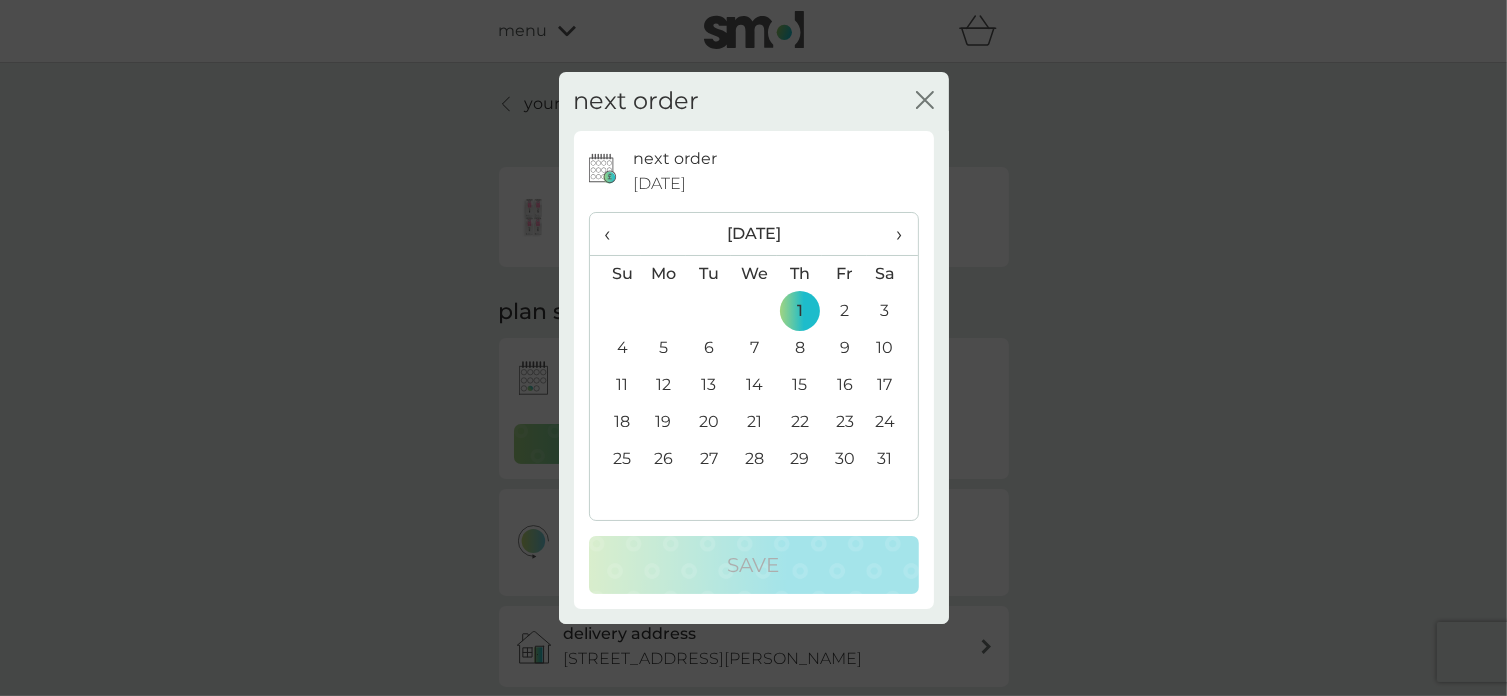 click on "›" at bounding box center [892, 234] 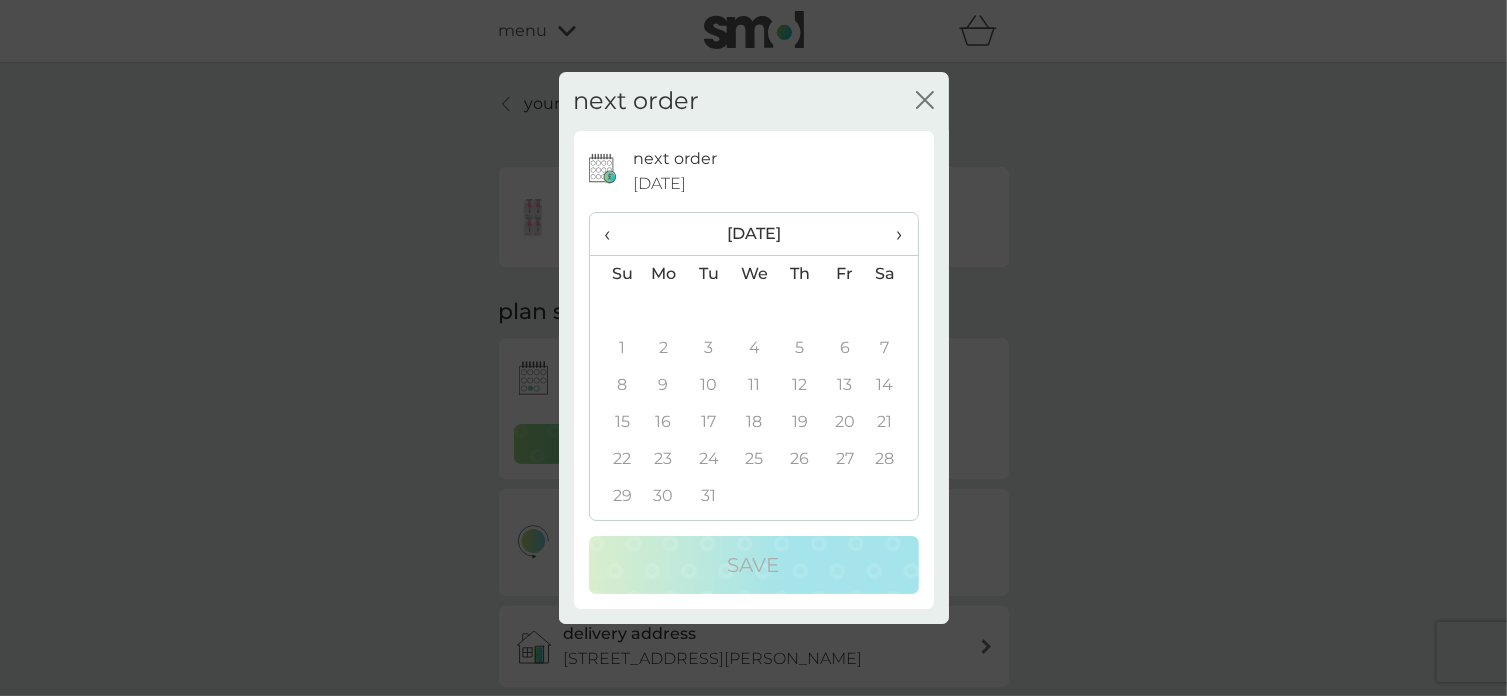 click on "‹" at bounding box center [615, 234] 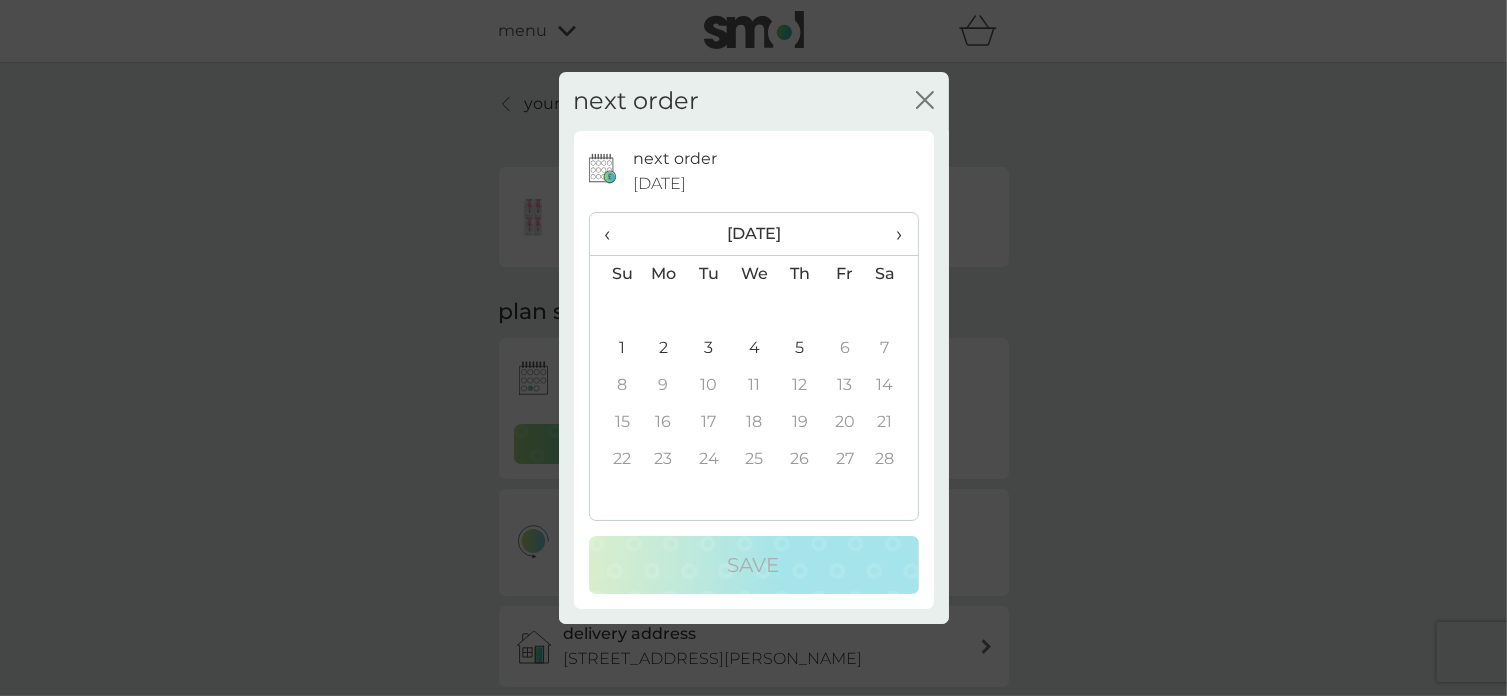 click on "1" at bounding box center (615, 348) 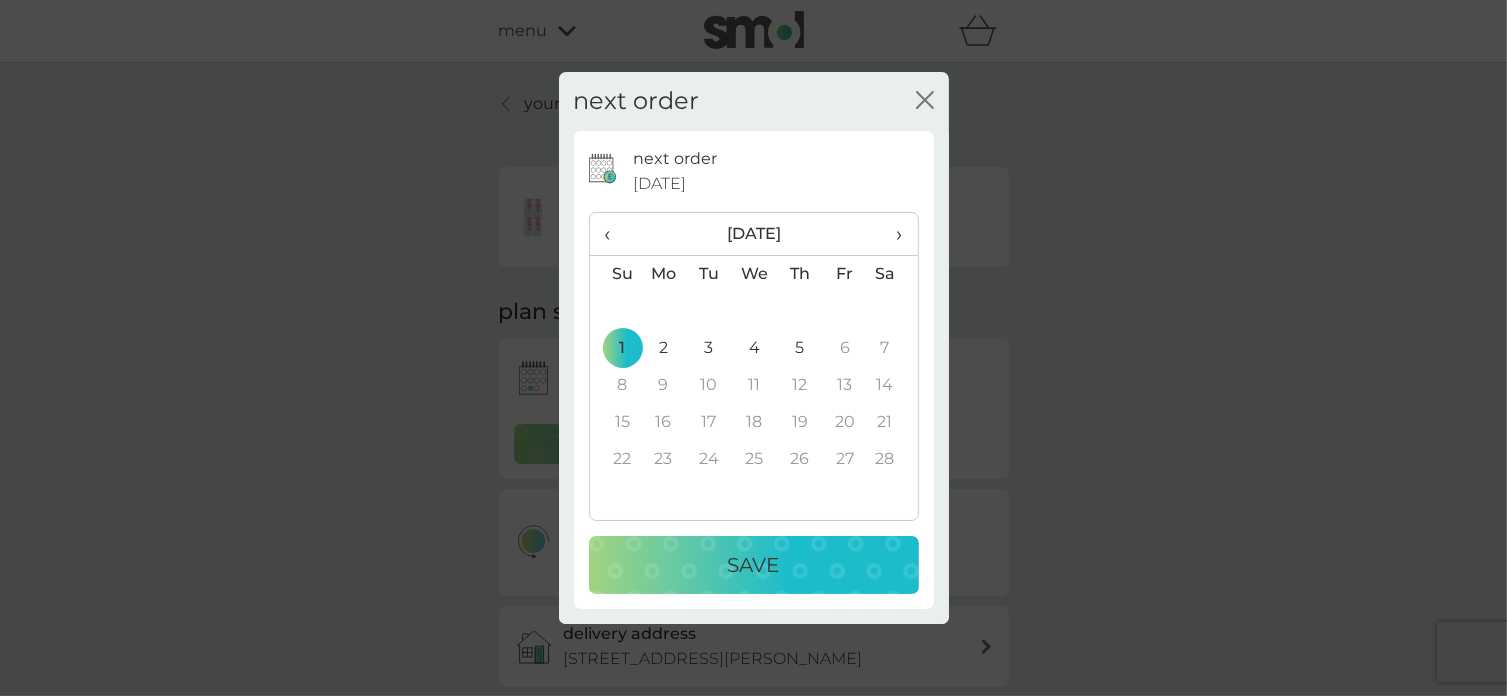 click on "Save" at bounding box center [754, 565] 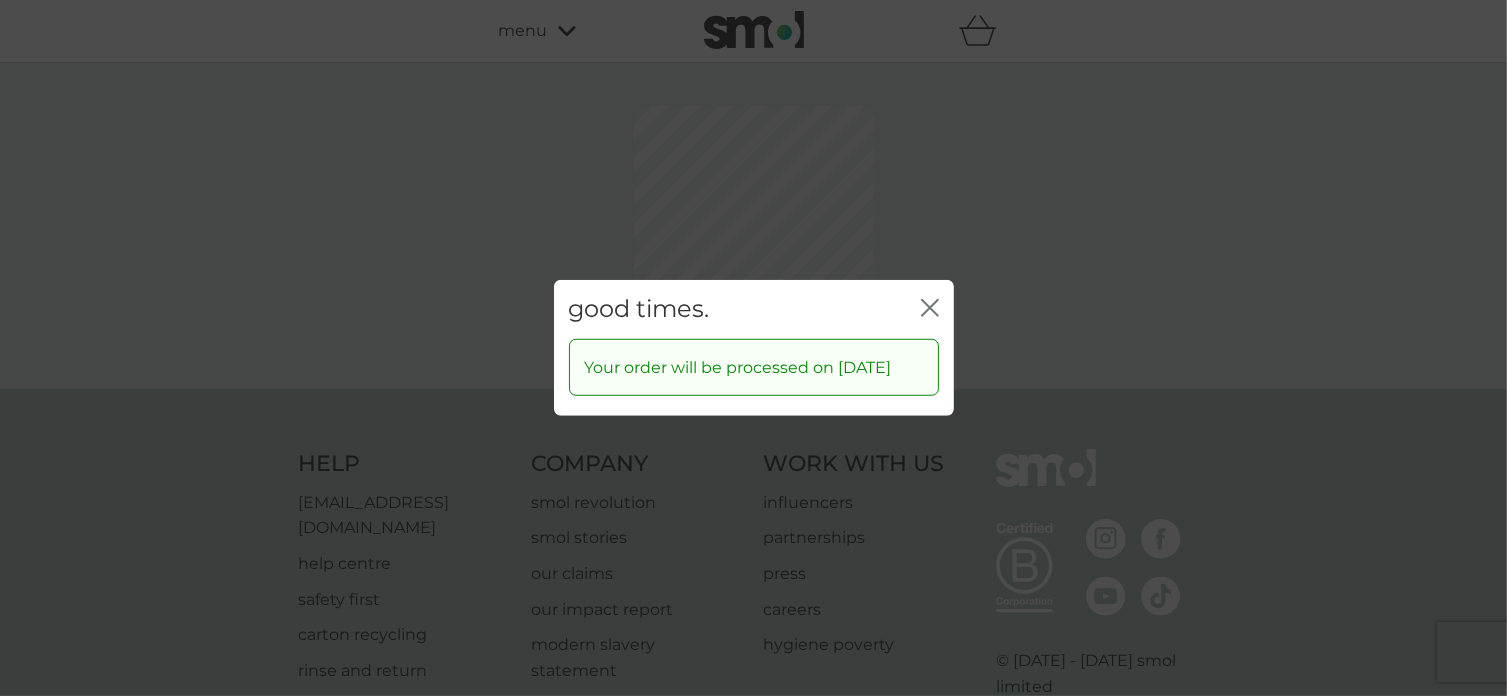 click on "close" 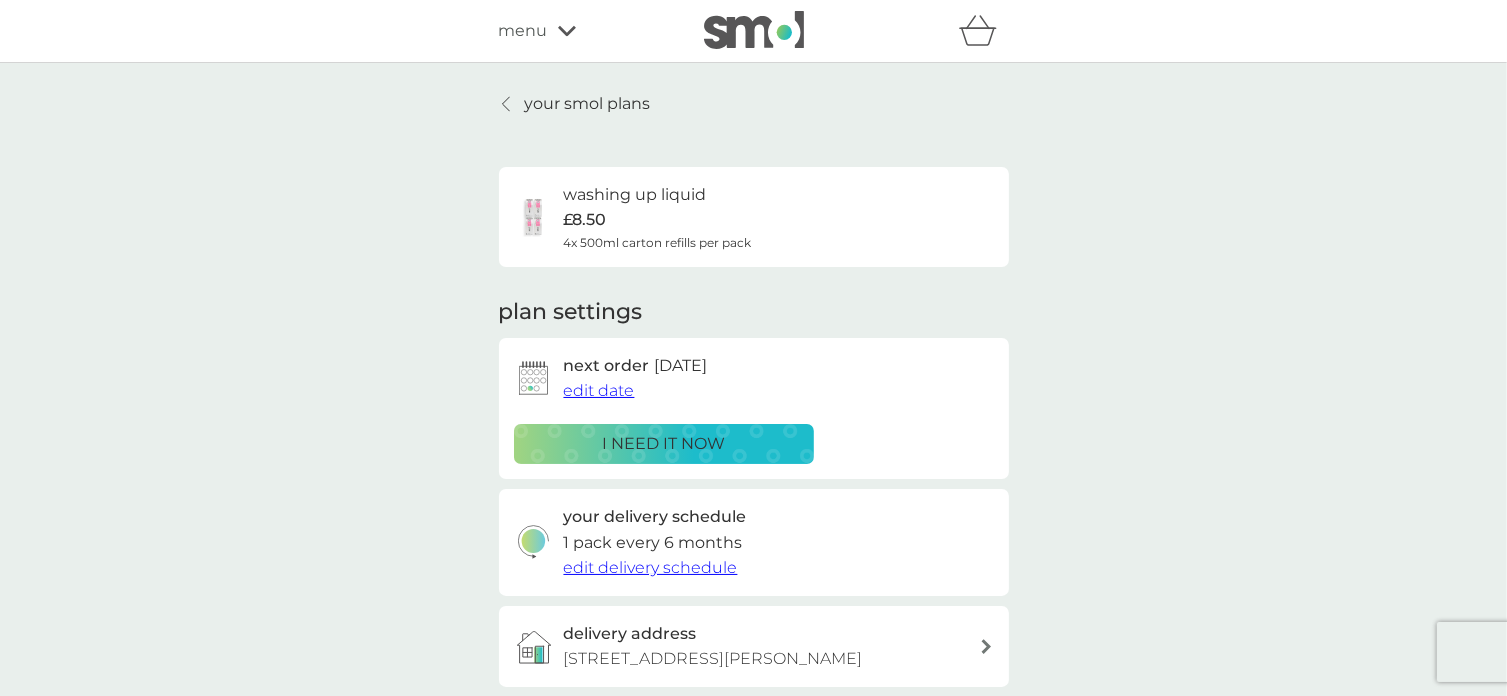 click at bounding box center [507, 104] 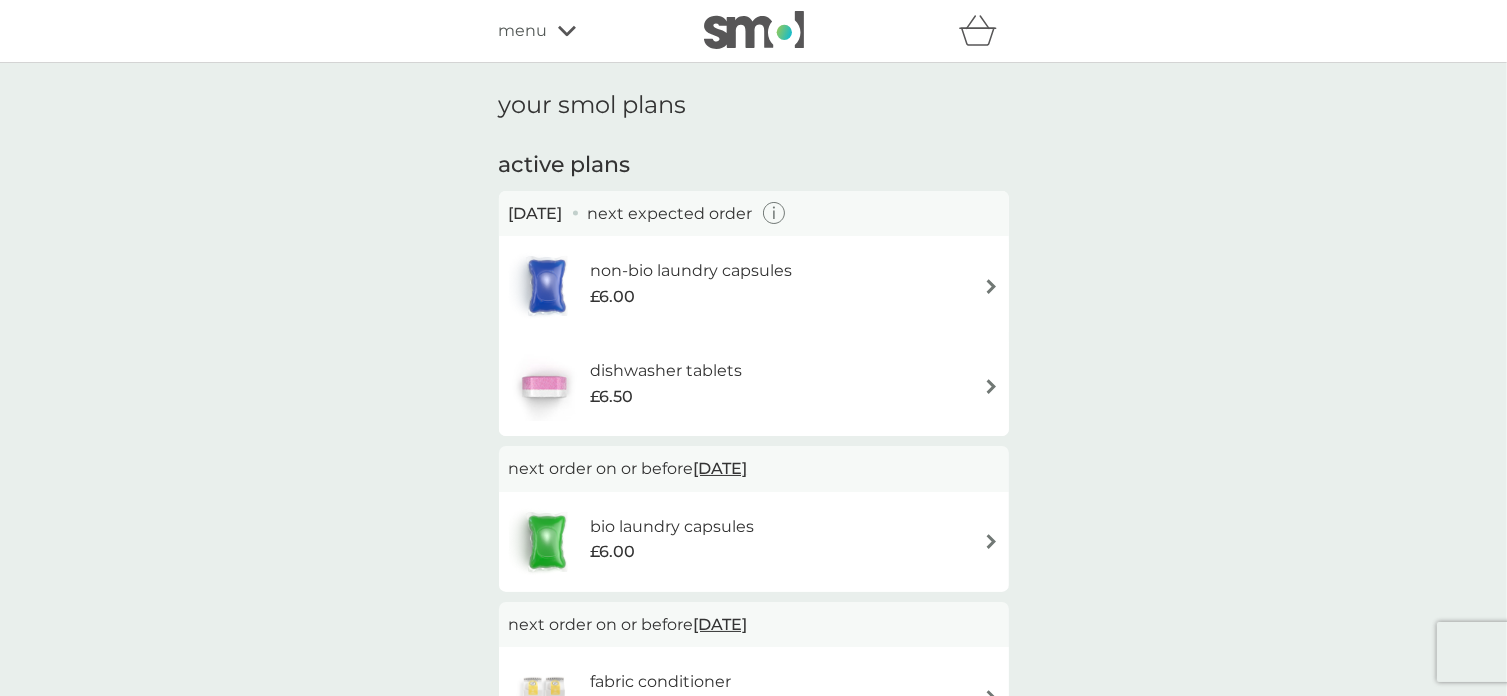click on "dishwasher tablets £6.50" at bounding box center [754, 386] 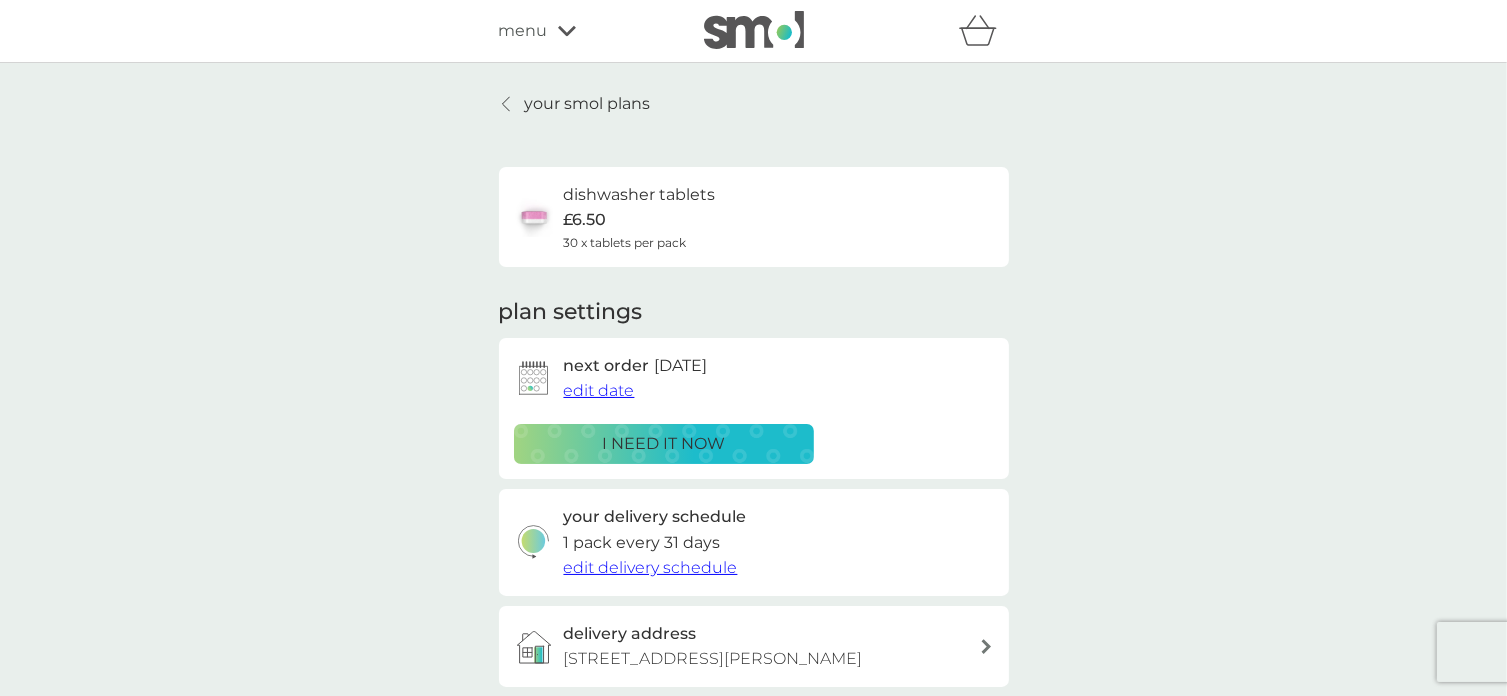 click on "edit date" at bounding box center [599, 390] 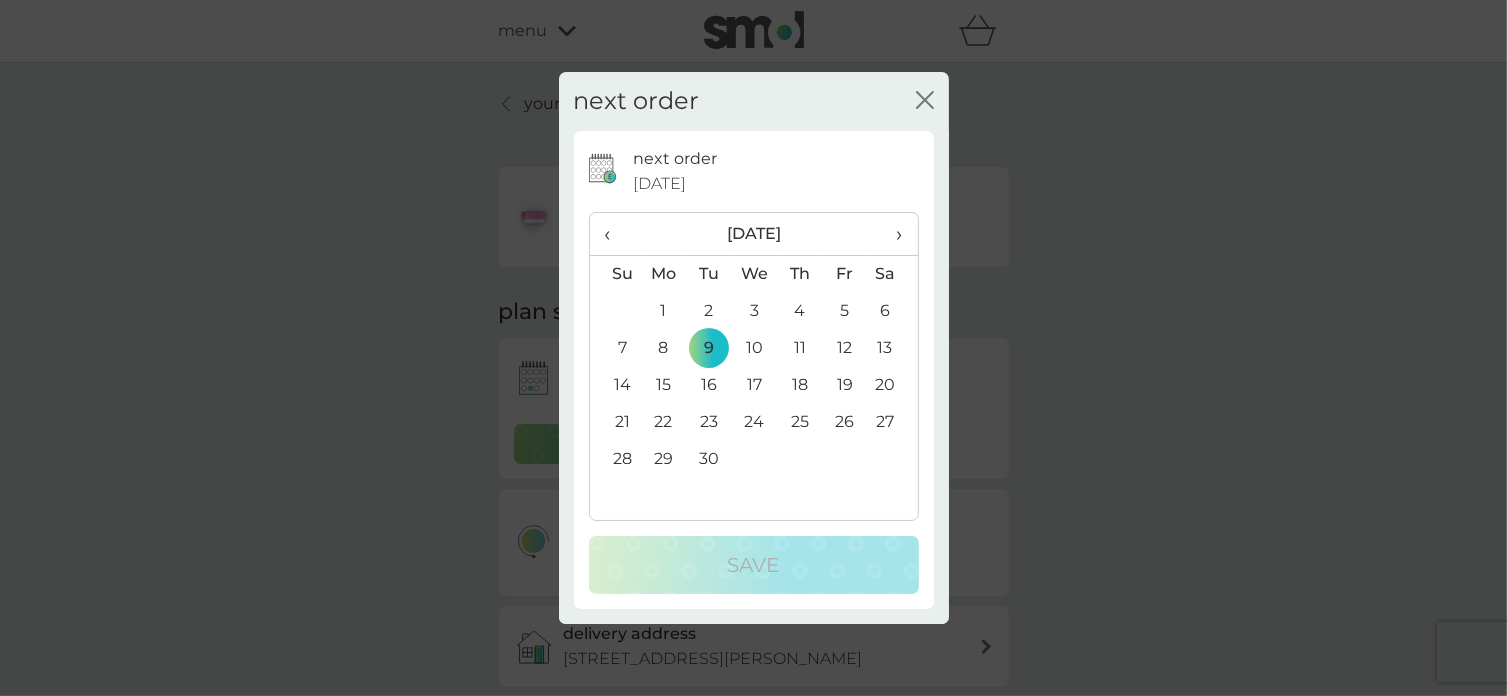 click on "‹" at bounding box center [615, 234] 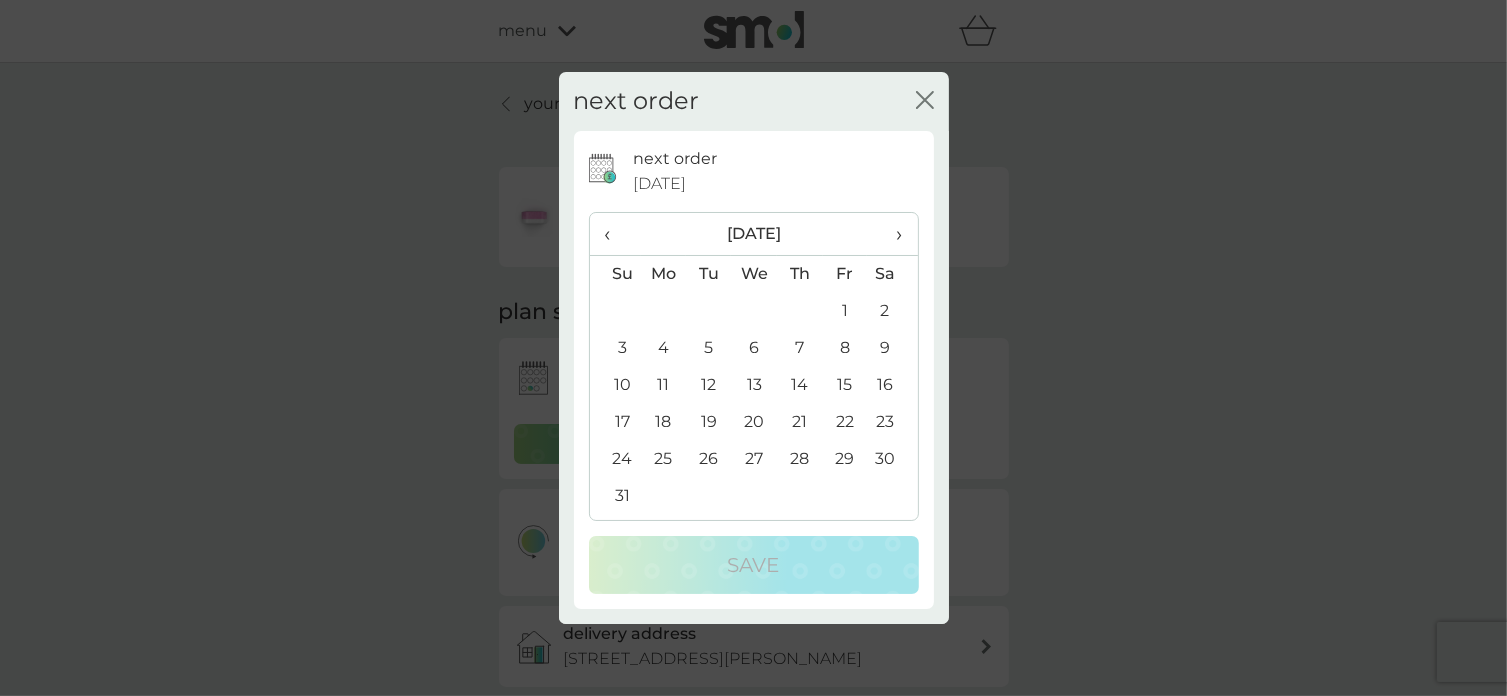 click on "24" at bounding box center [615, 459] 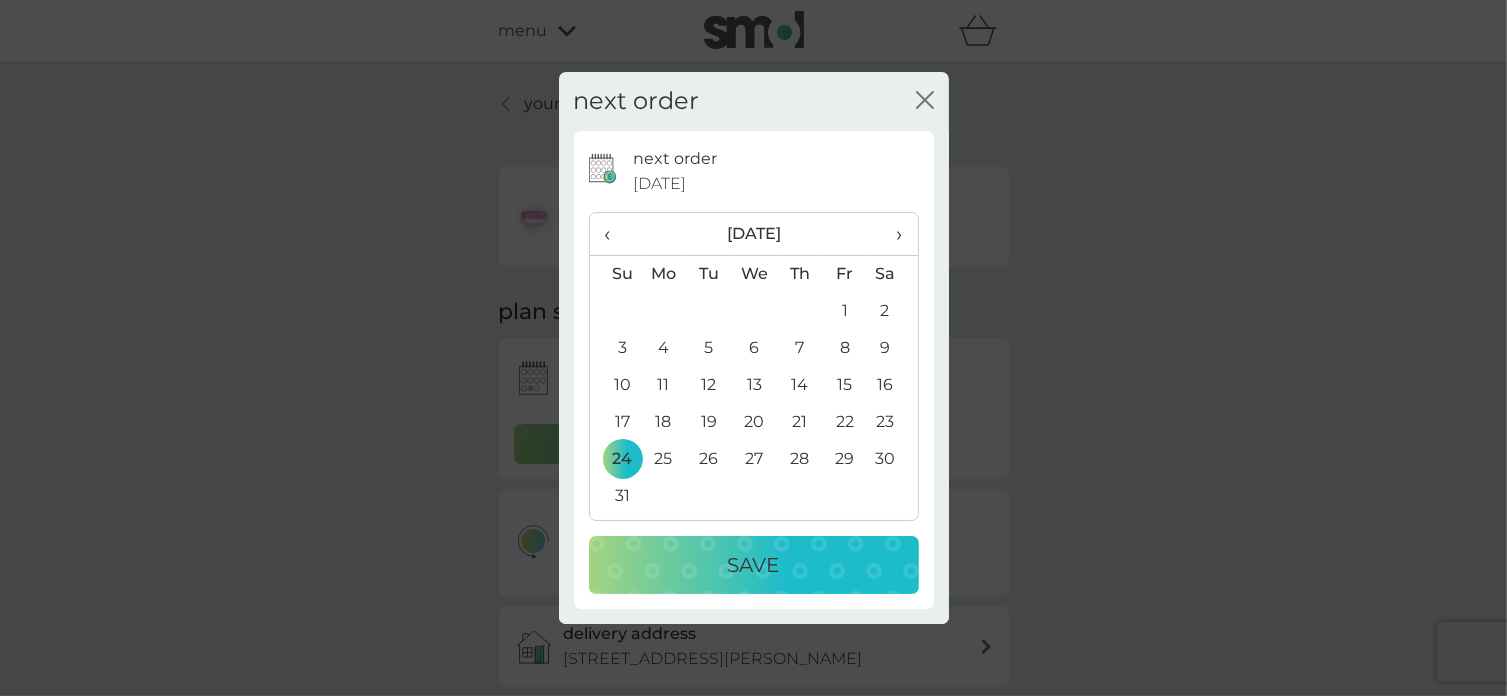 click on "Save" at bounding box center [754, 565] 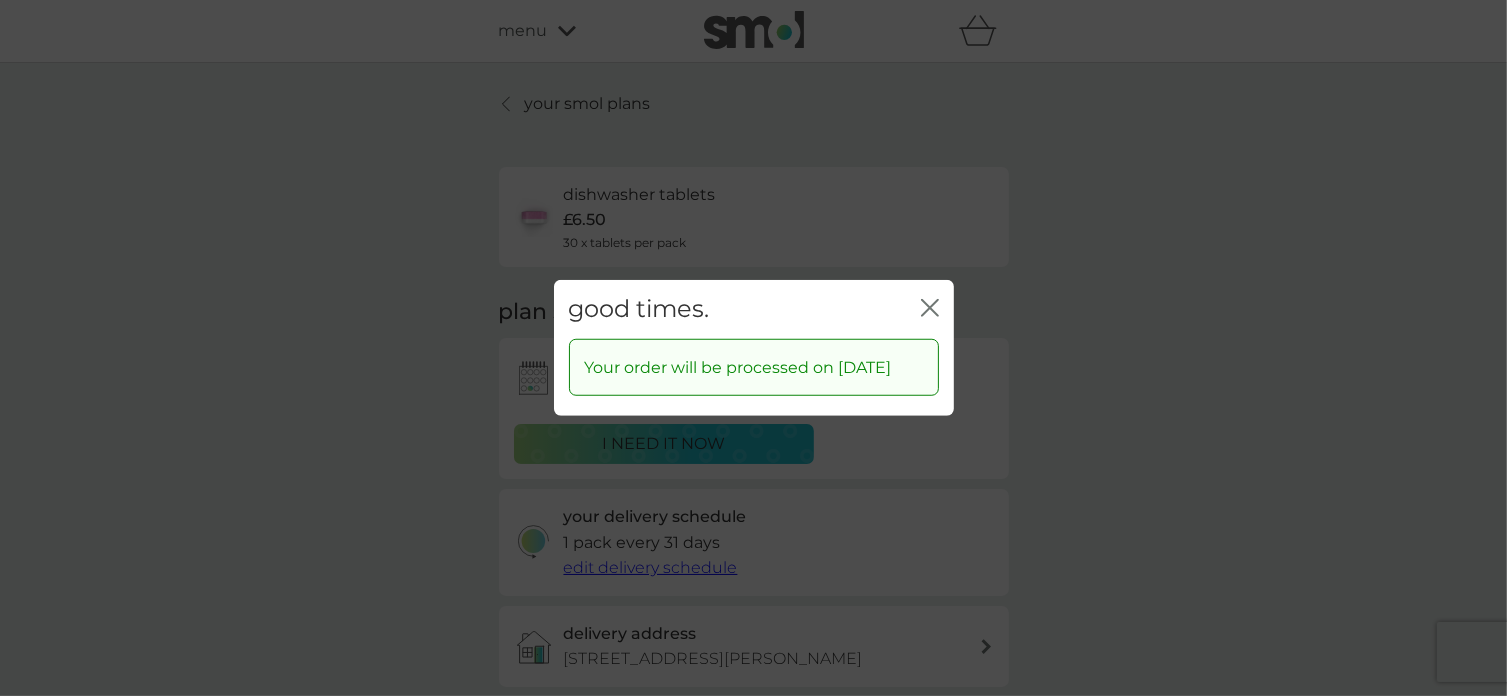 click on "close" 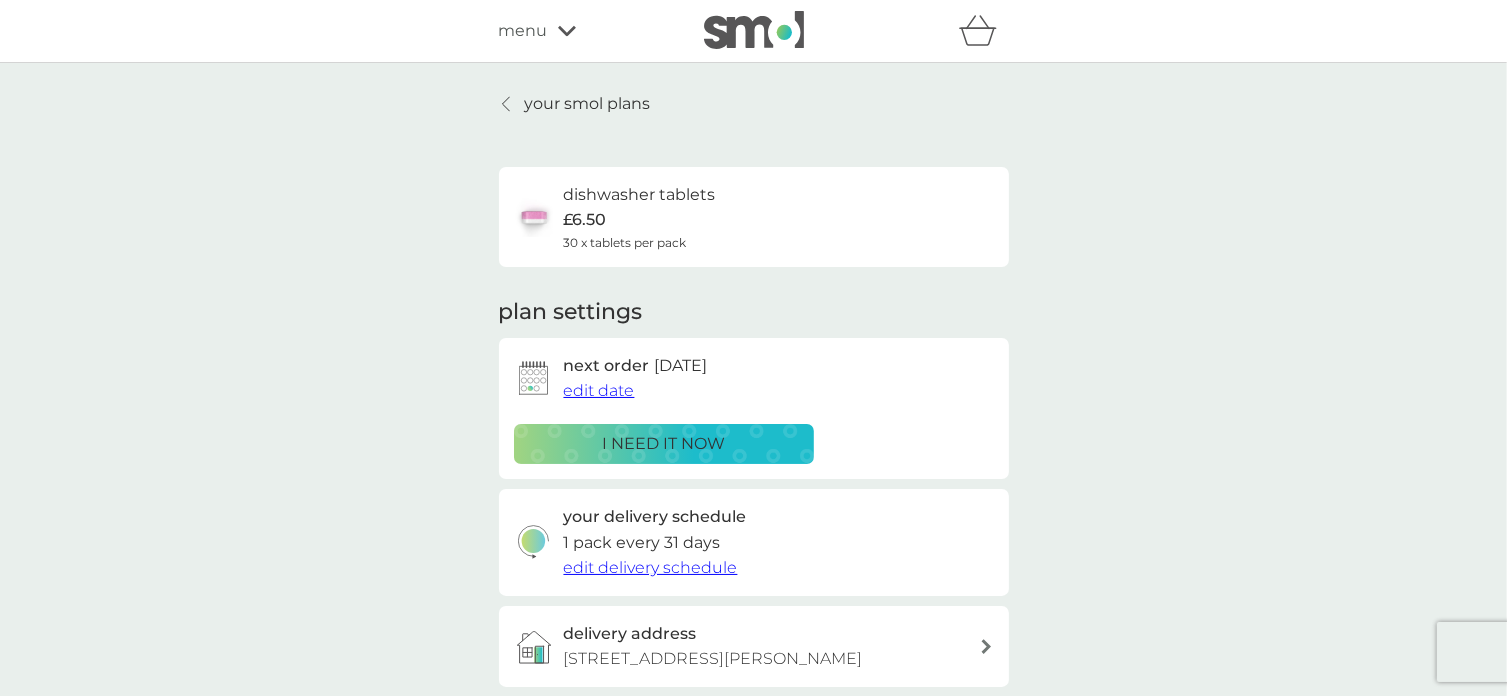 click on "your smol plans" at bounding box center (588, 104) 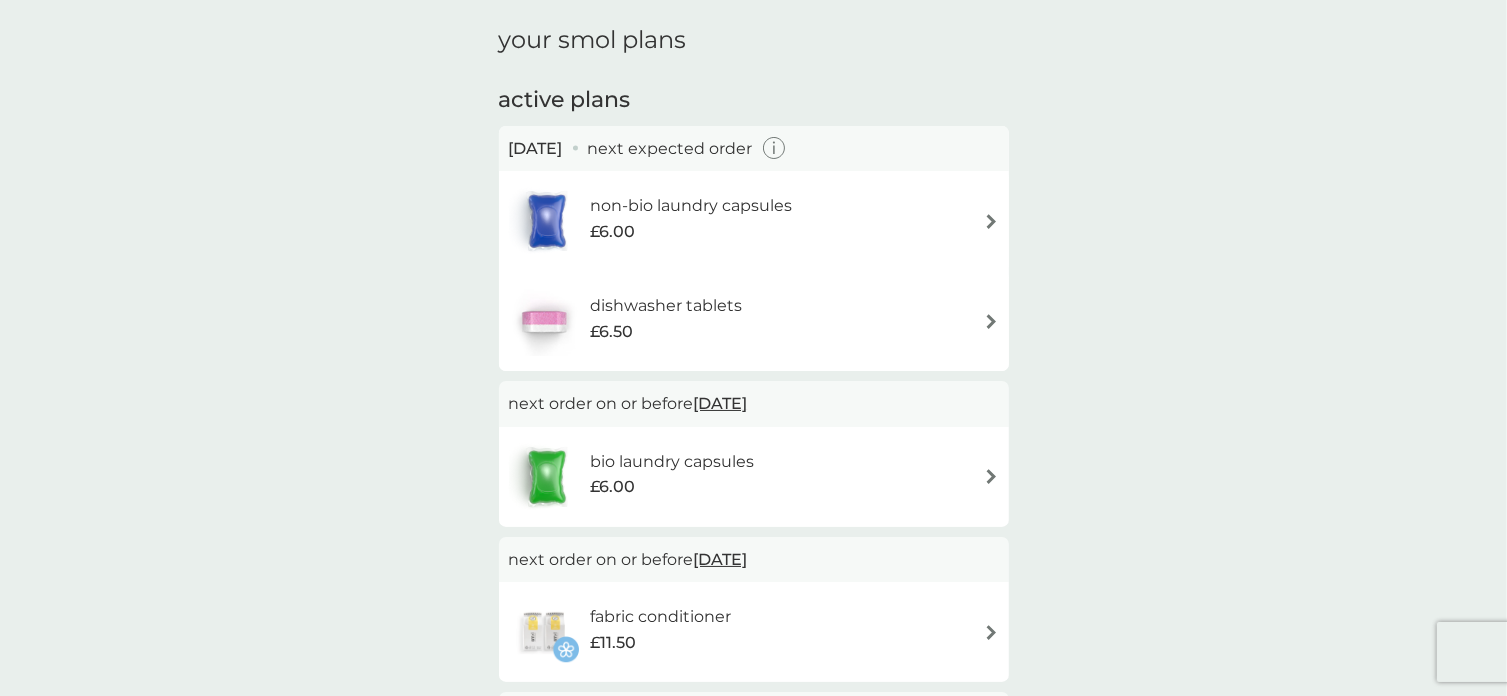 scroll, scrollTop: 100, scrollLeft: 0, axis: vertical 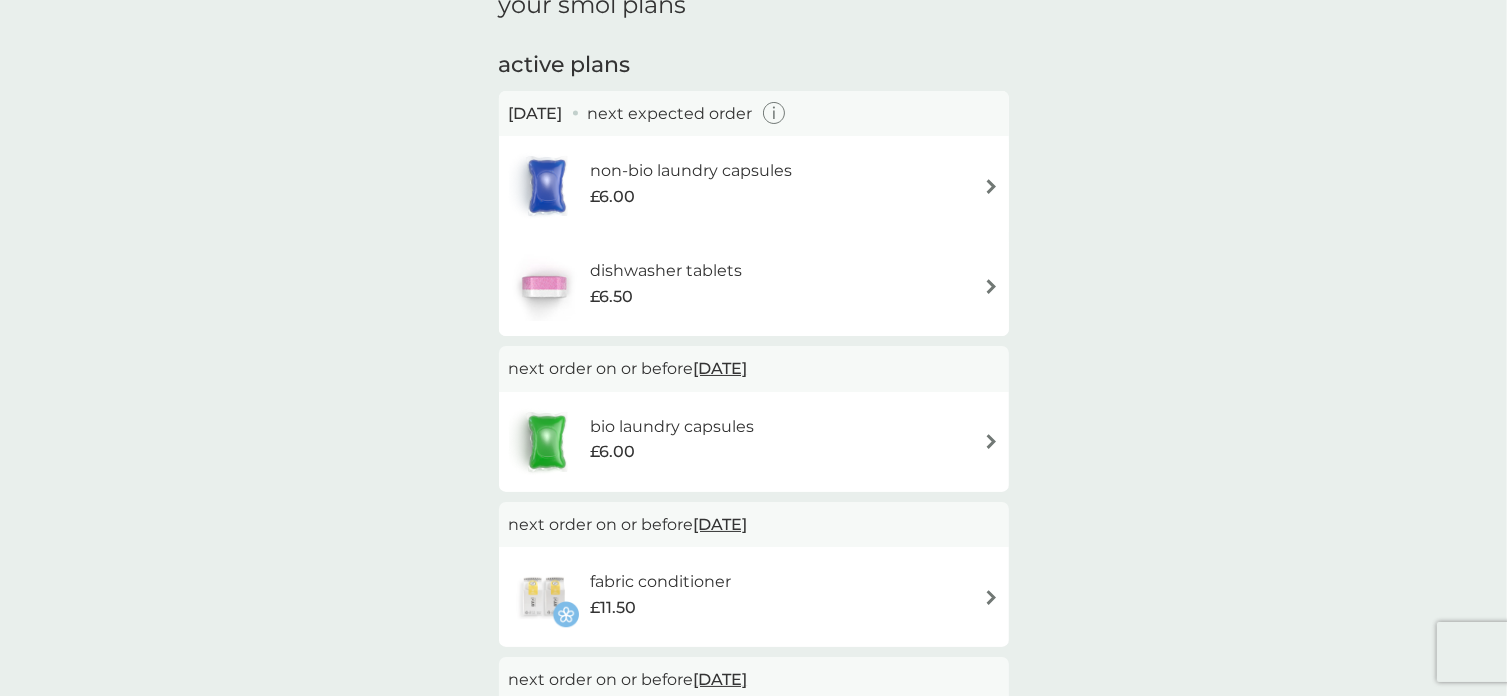 click on "£6.00" at bounding box center (672, 452) 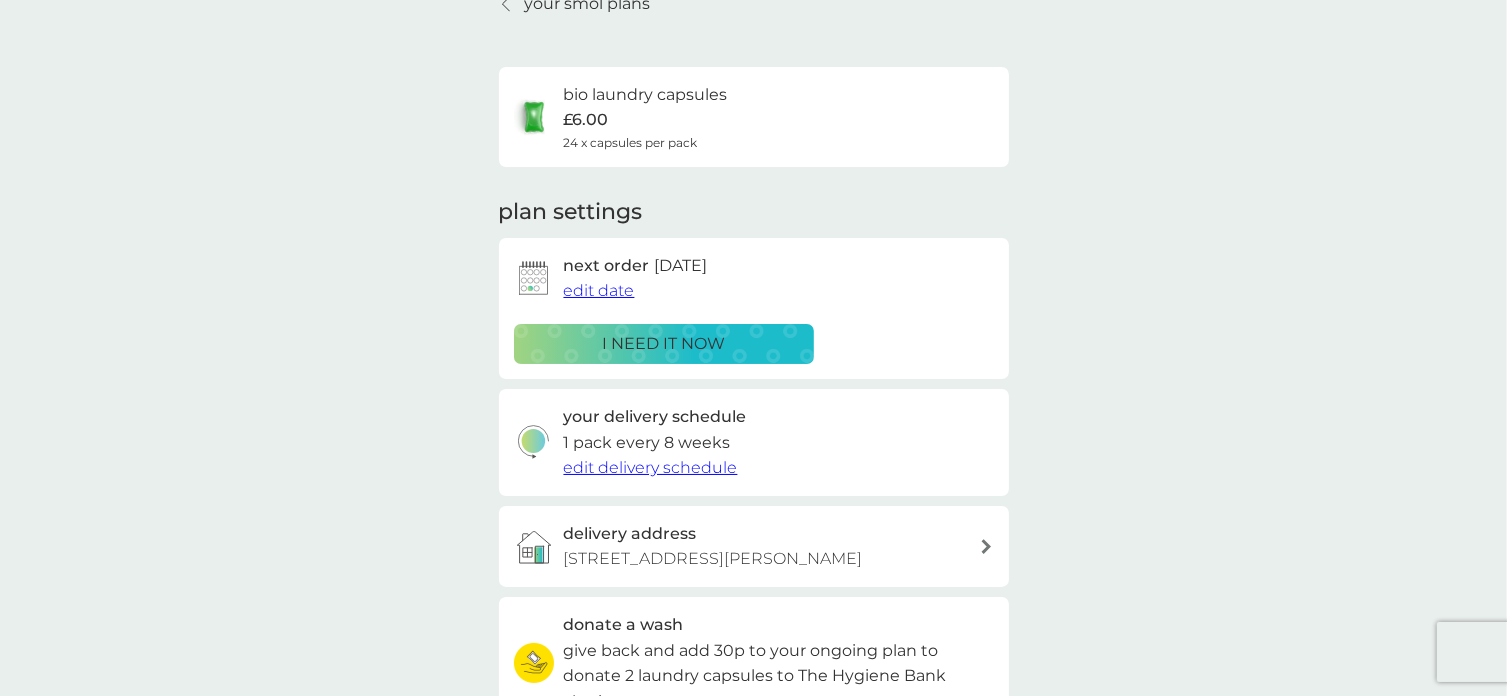 scroll, scrollTop: 0, scrollLeft: 0, axis: both 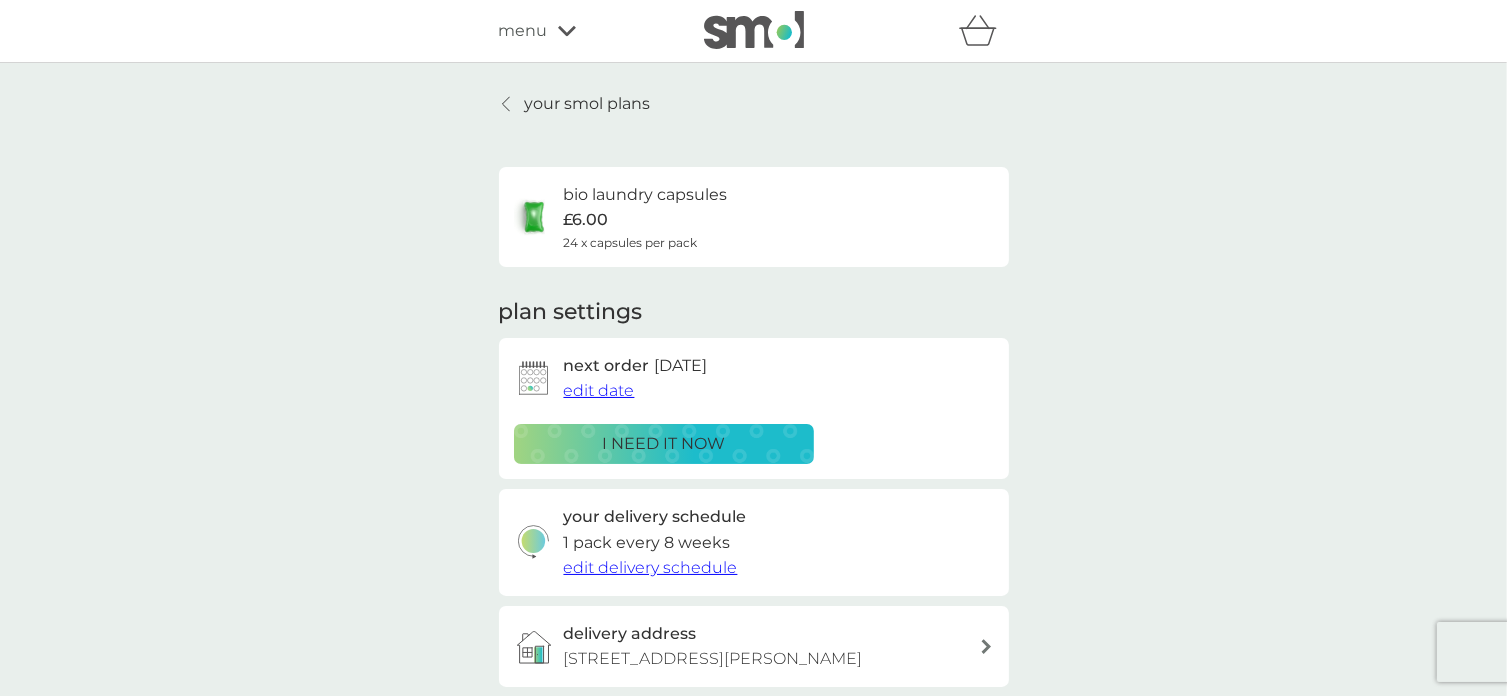 click on "your smol plans" at bounding box center (588, 104) 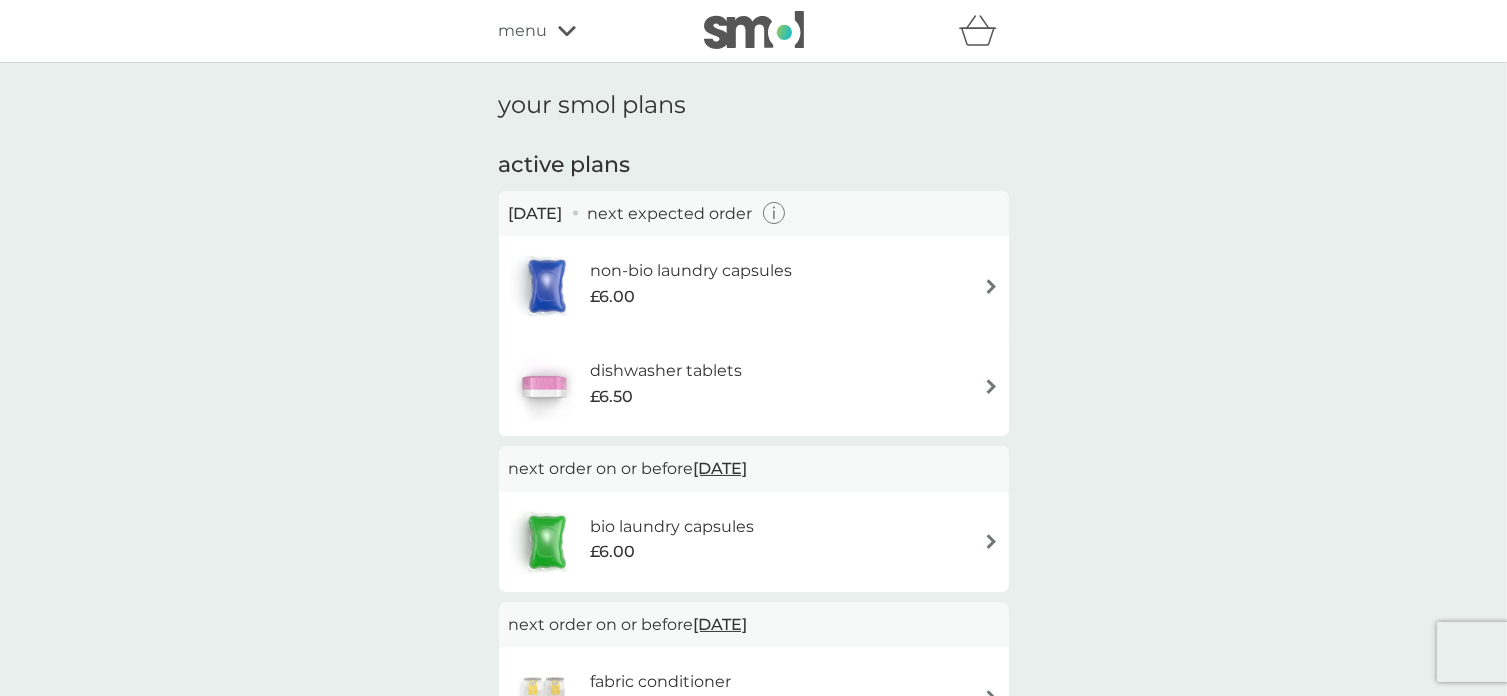 click on "menu" at bounding box center (523, 31) 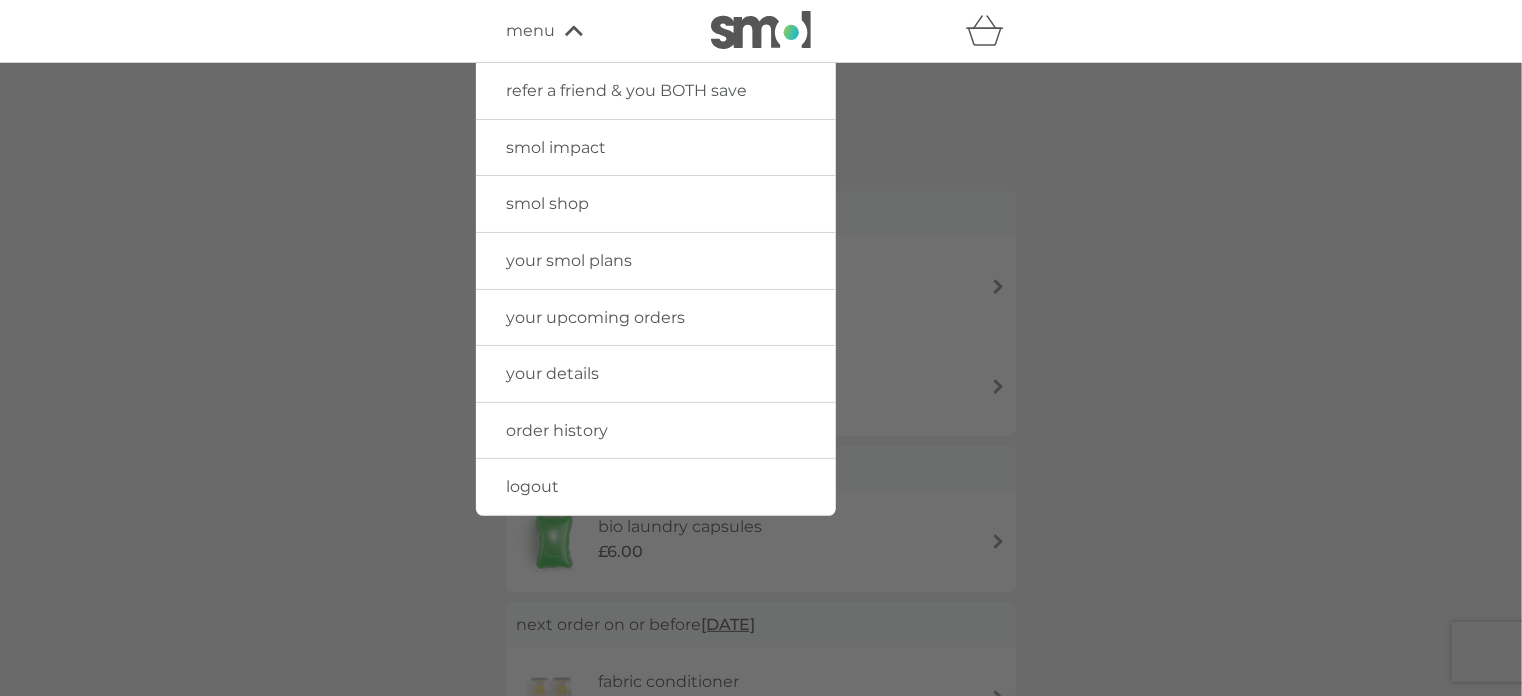 click on "order history" at bounding box center [557, 430] 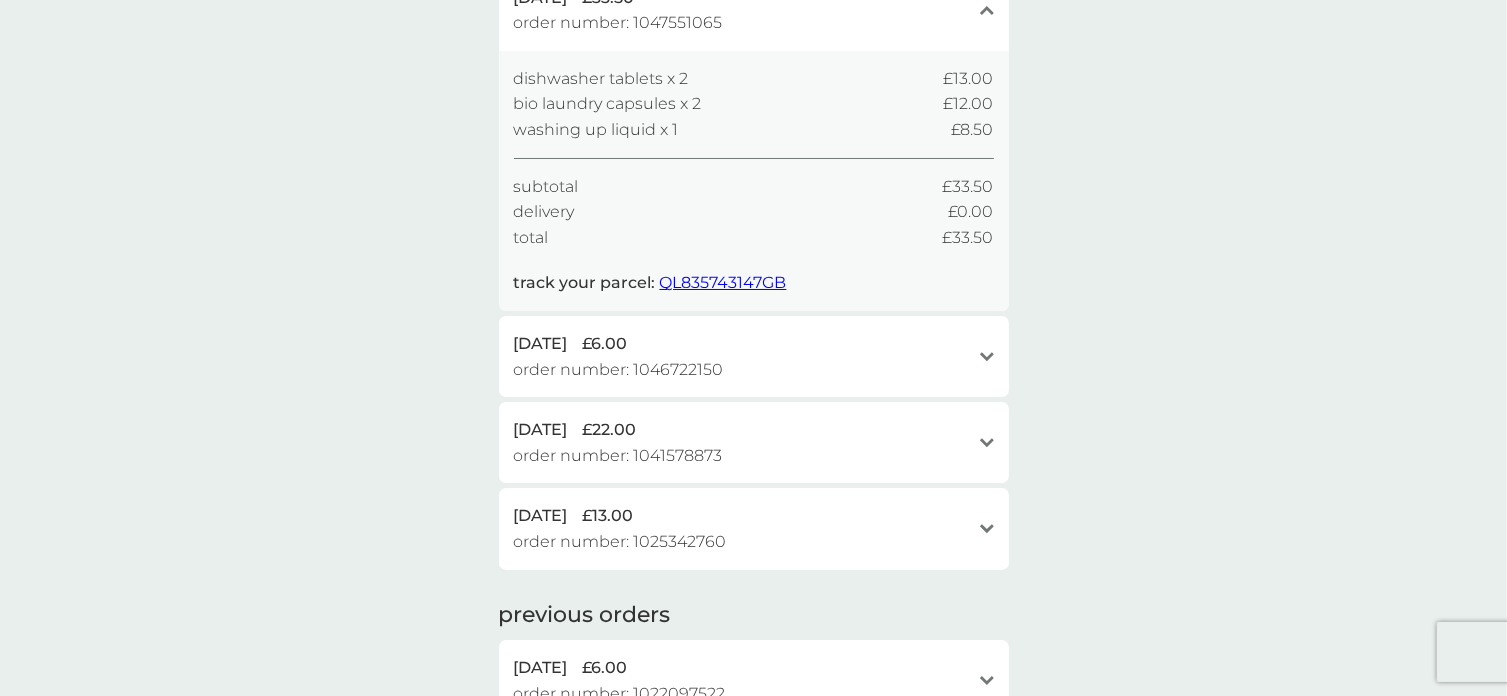 scroll, scrollTop: 0, scrollLeft: 0, axis: both 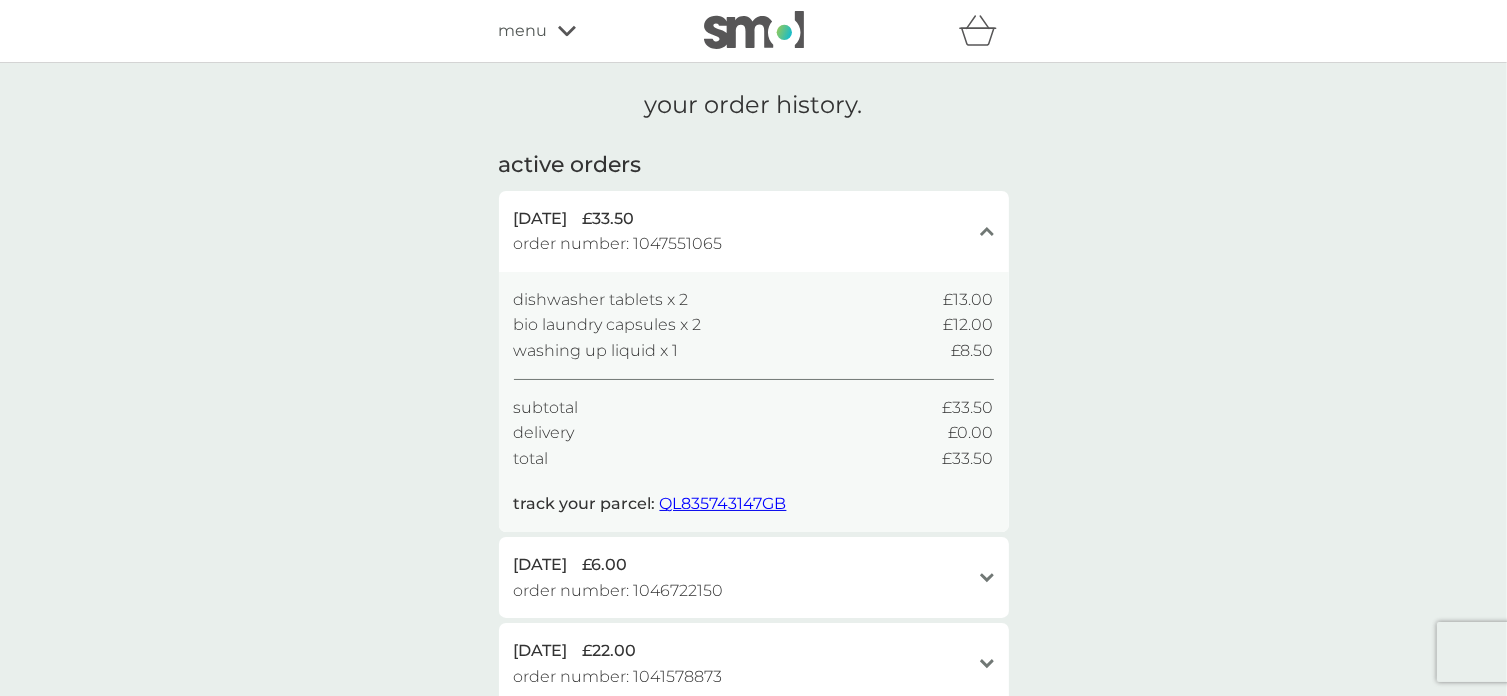 click 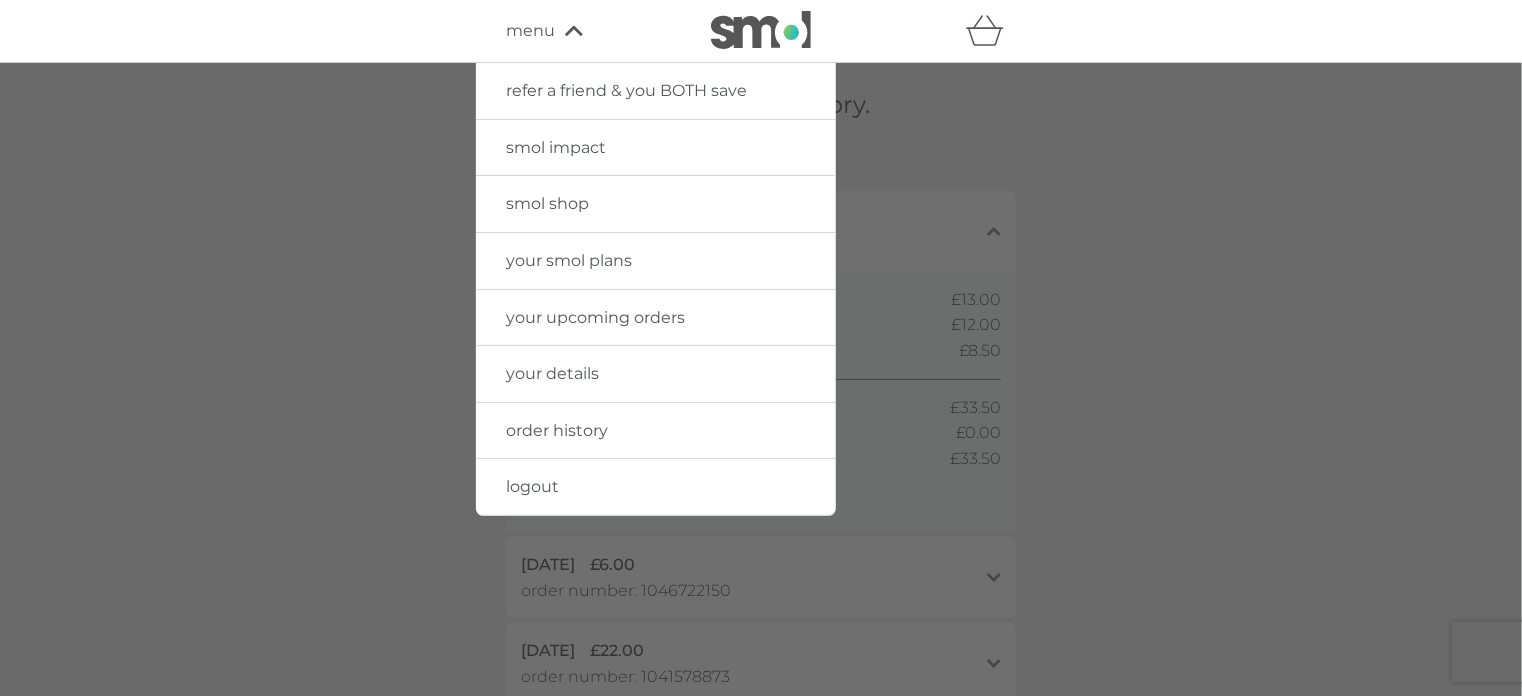 click on "your smol plans" at bounding box center (569, 260) 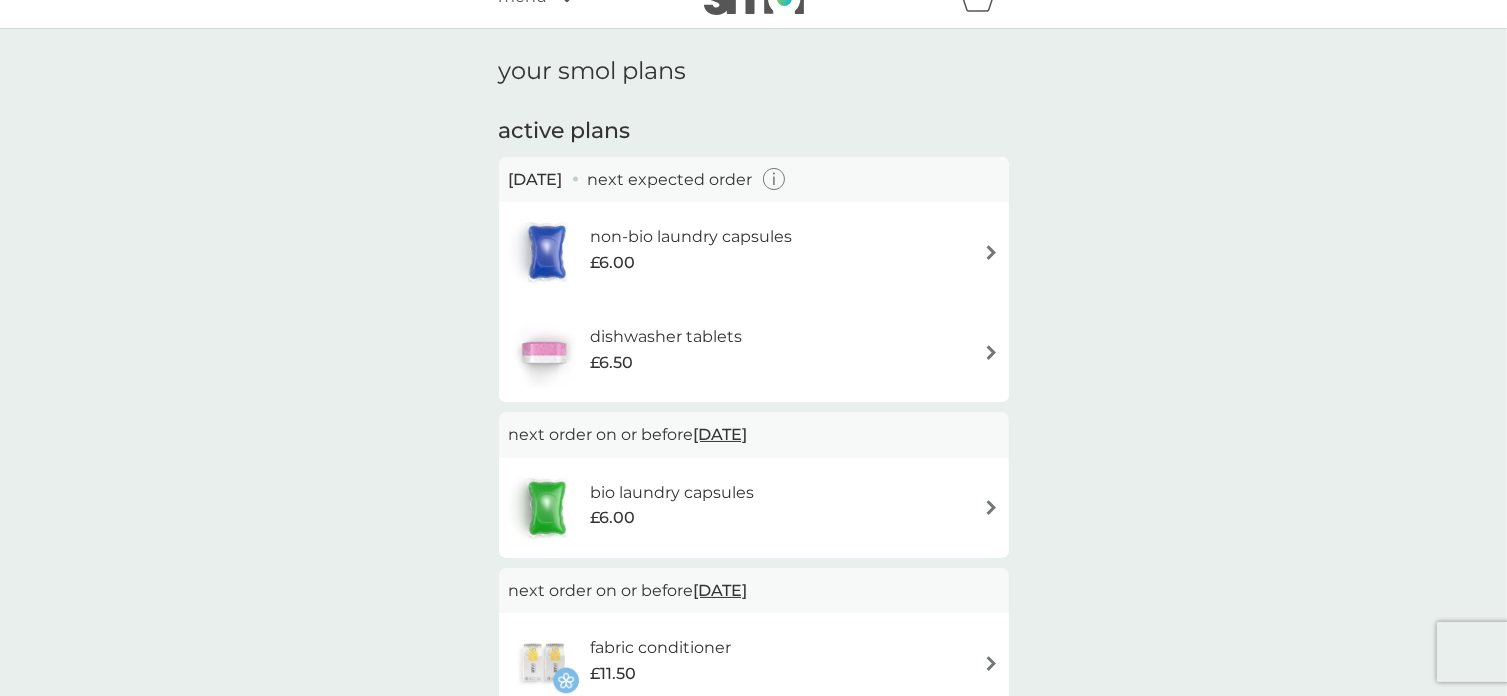 scroll, scrollTop: 0, scrollLeft: 0, axis: both 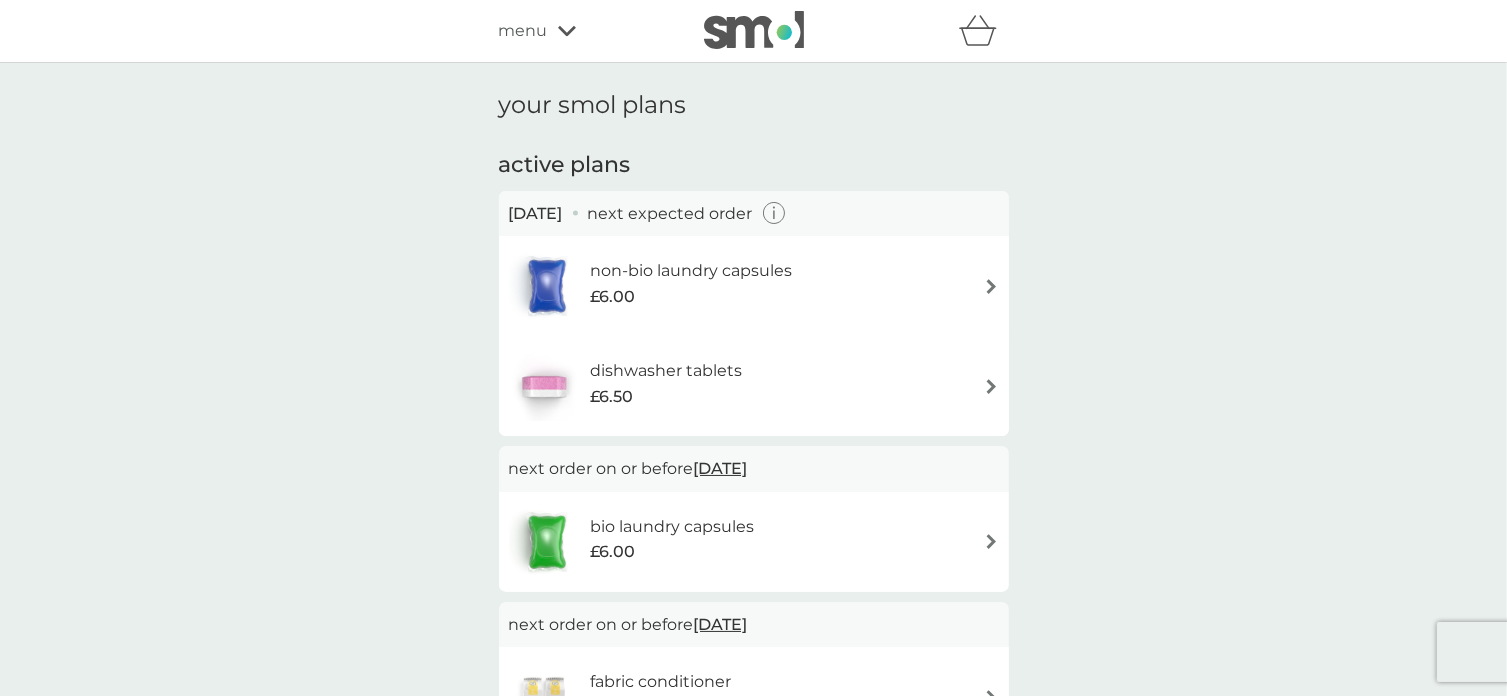 click 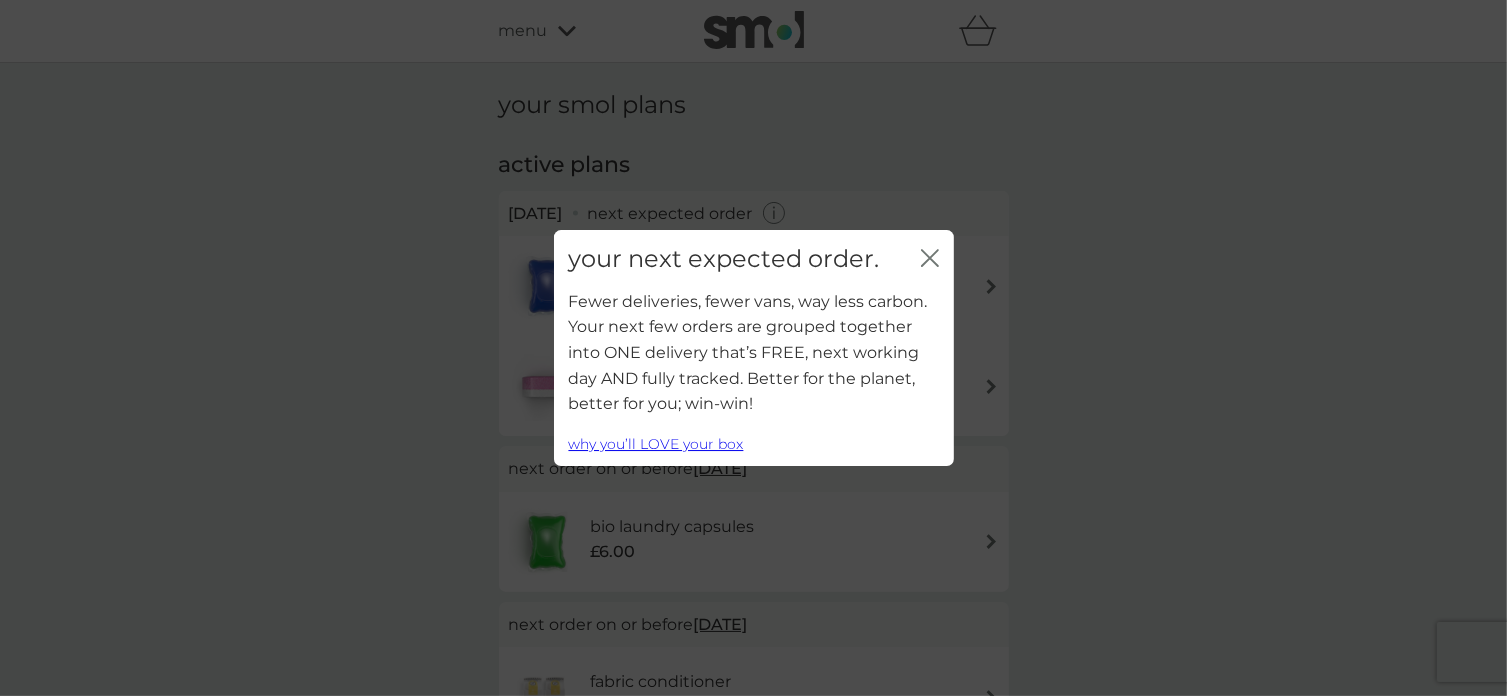 click on "close" 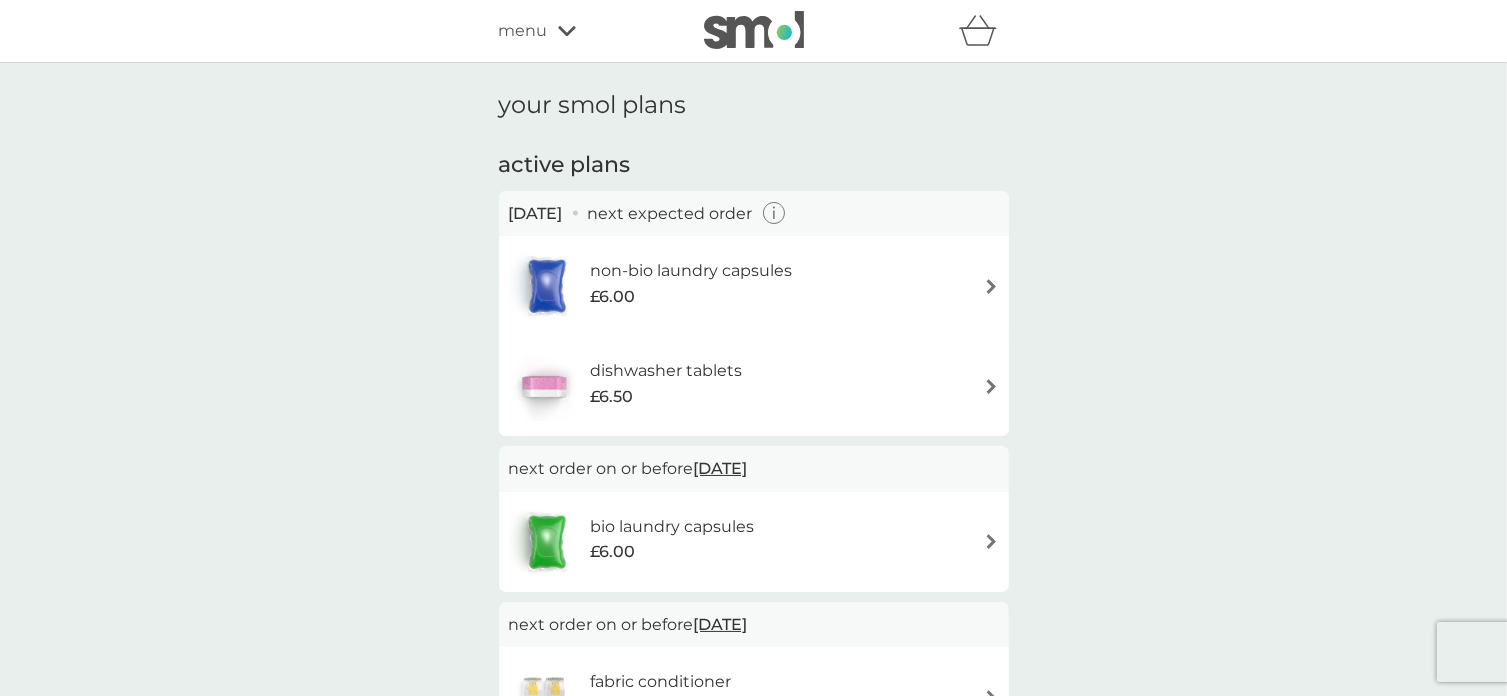 click 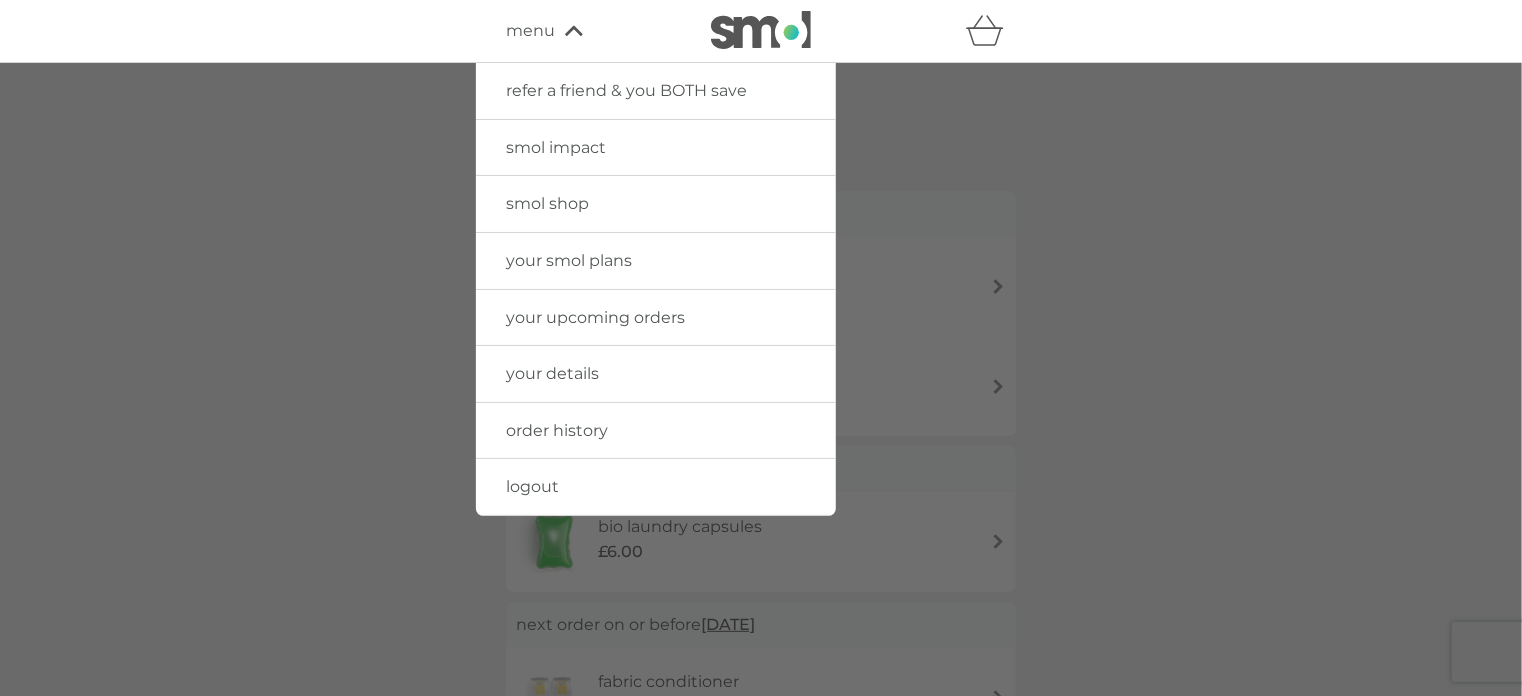 click on "your smol plans" at bounding box center [569, 260] 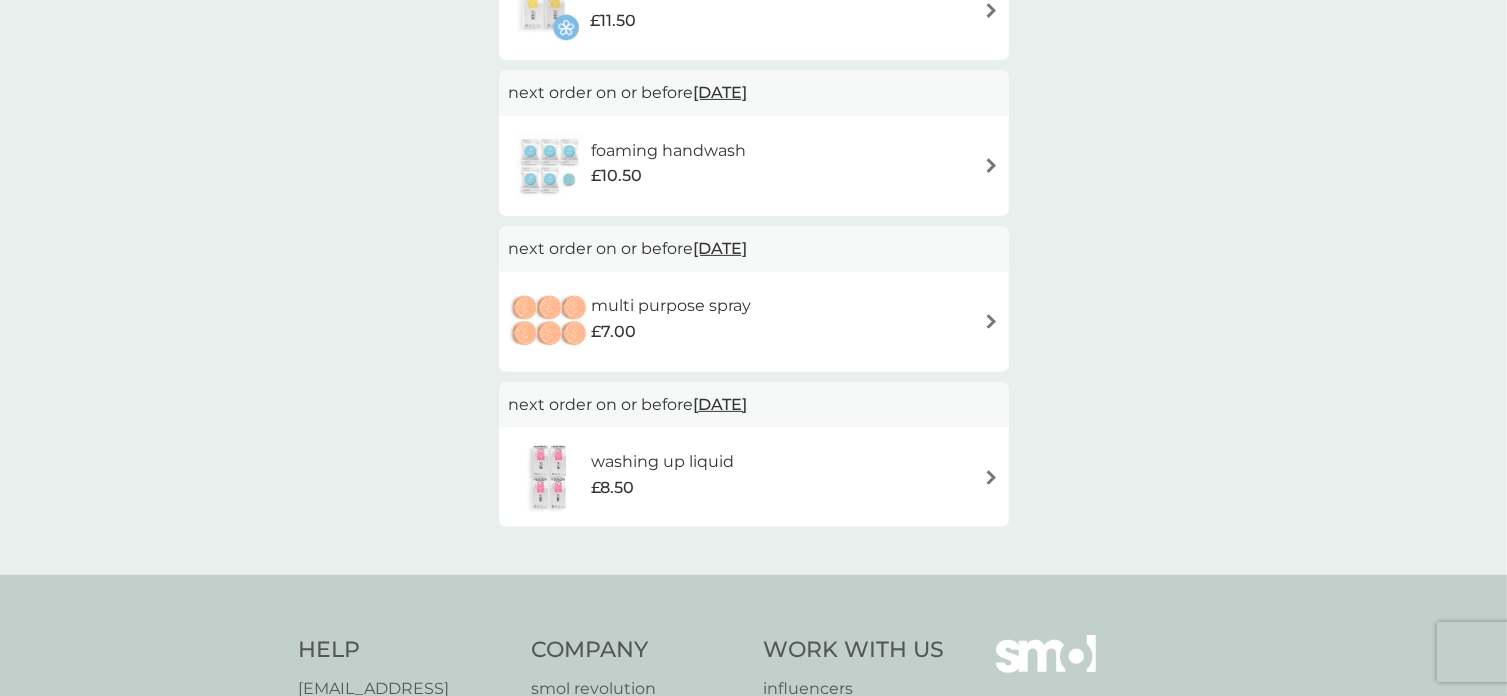 scroll, scrollTop: 400, scrollLeft: 0, axis: vertical 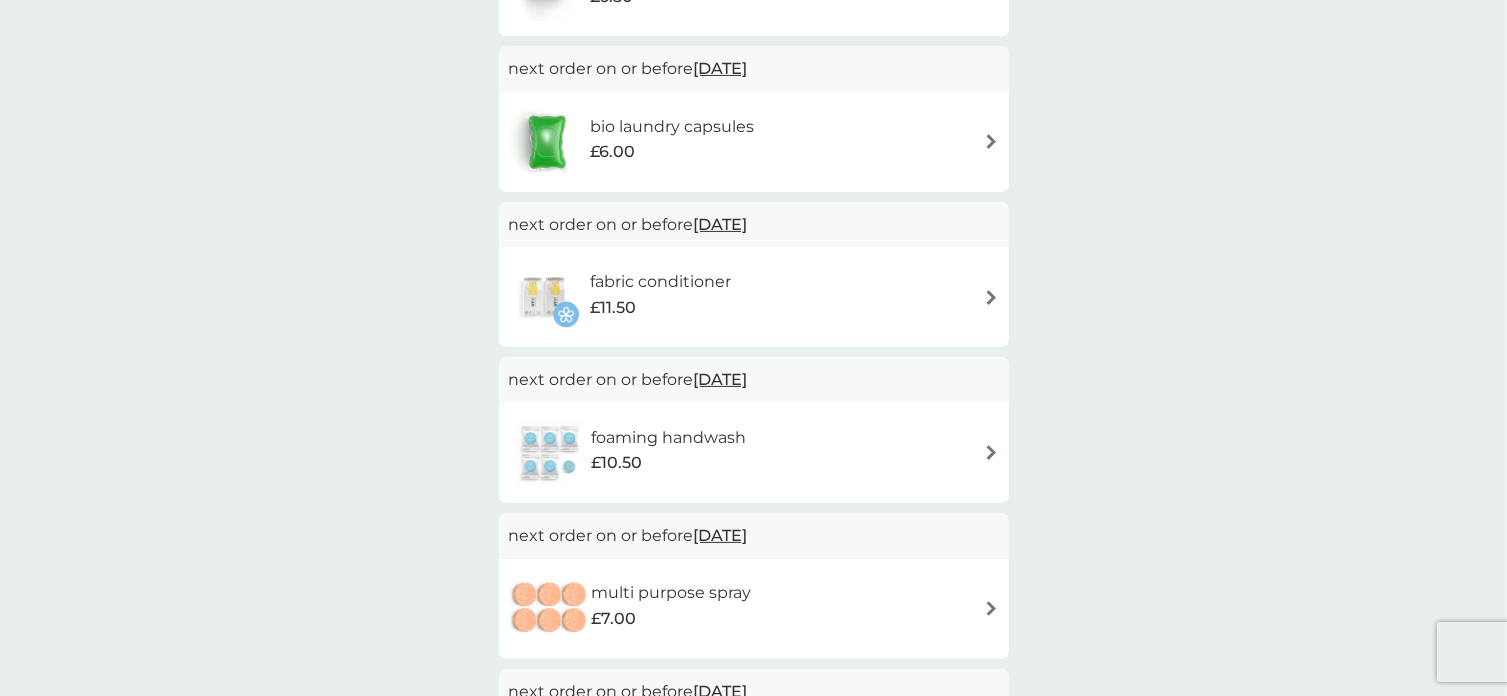 click on "bio laundry capsules" at bounding box center [672, 127] 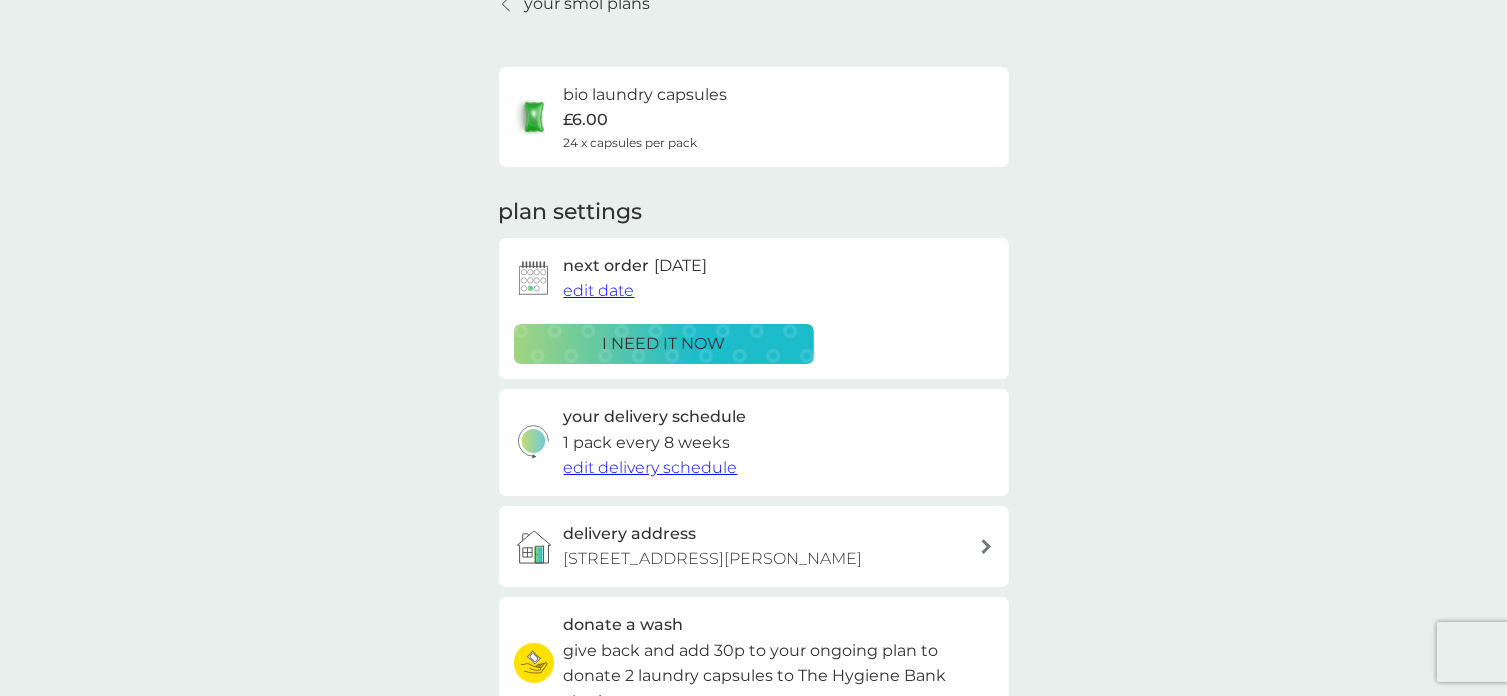 scroll, scrollTop: 0, scrollLeft: 0, axis: both 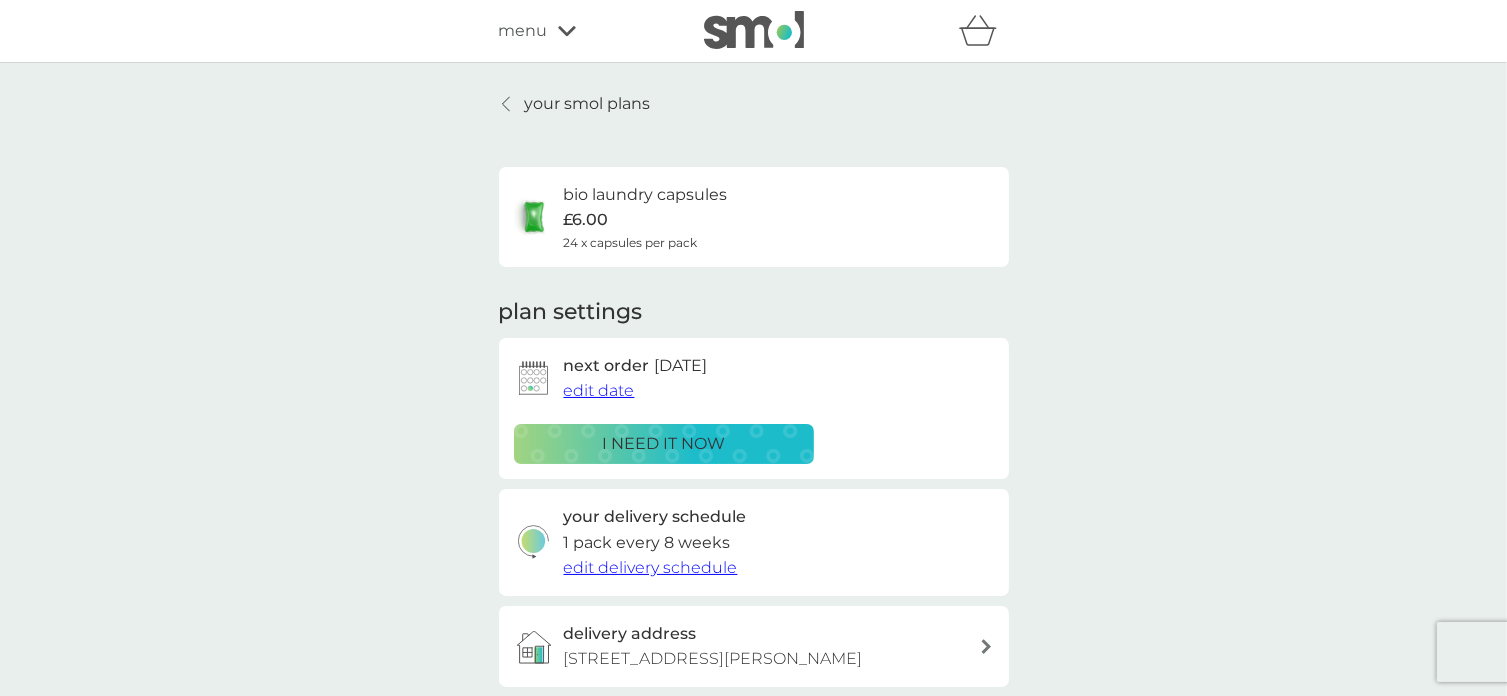click on "your smol plans" at bounding box center (588, 104) 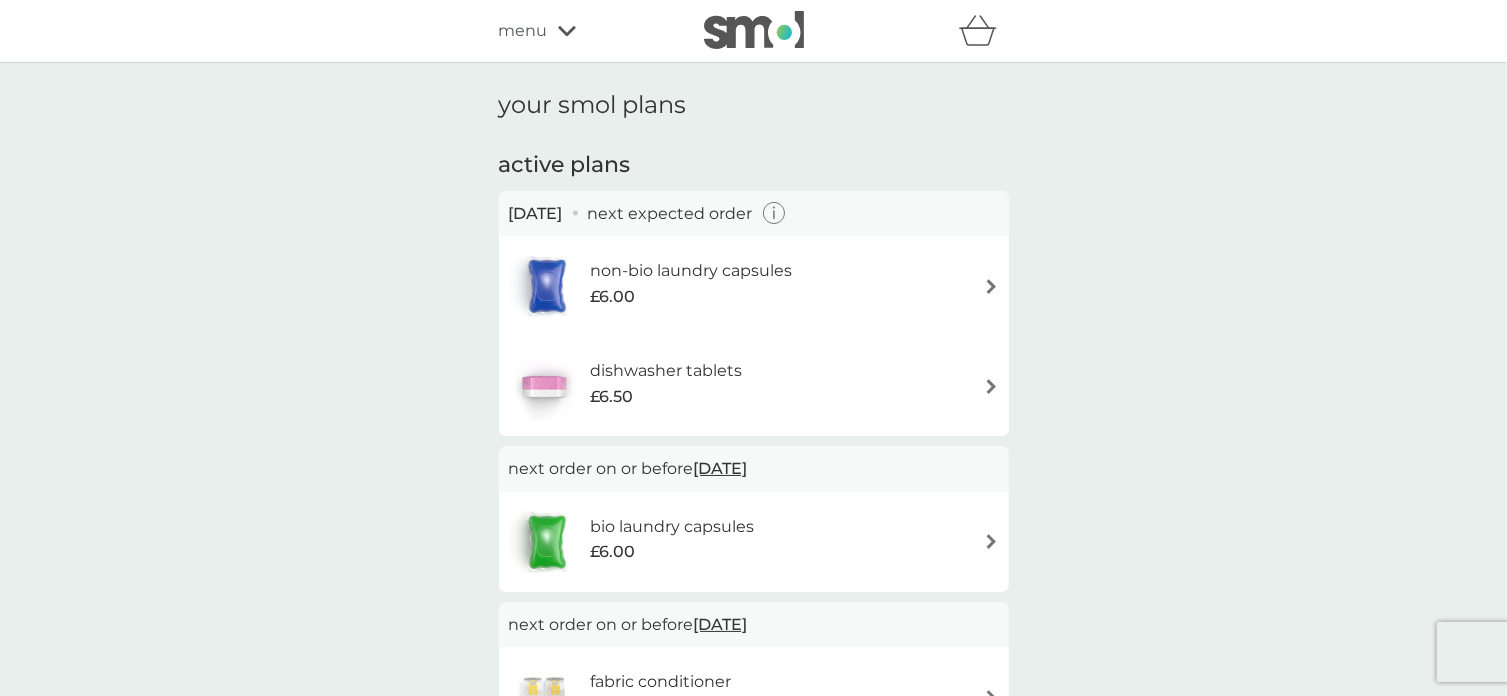 click on "non-bio laundry capsules" at bounding box center (691, 271) 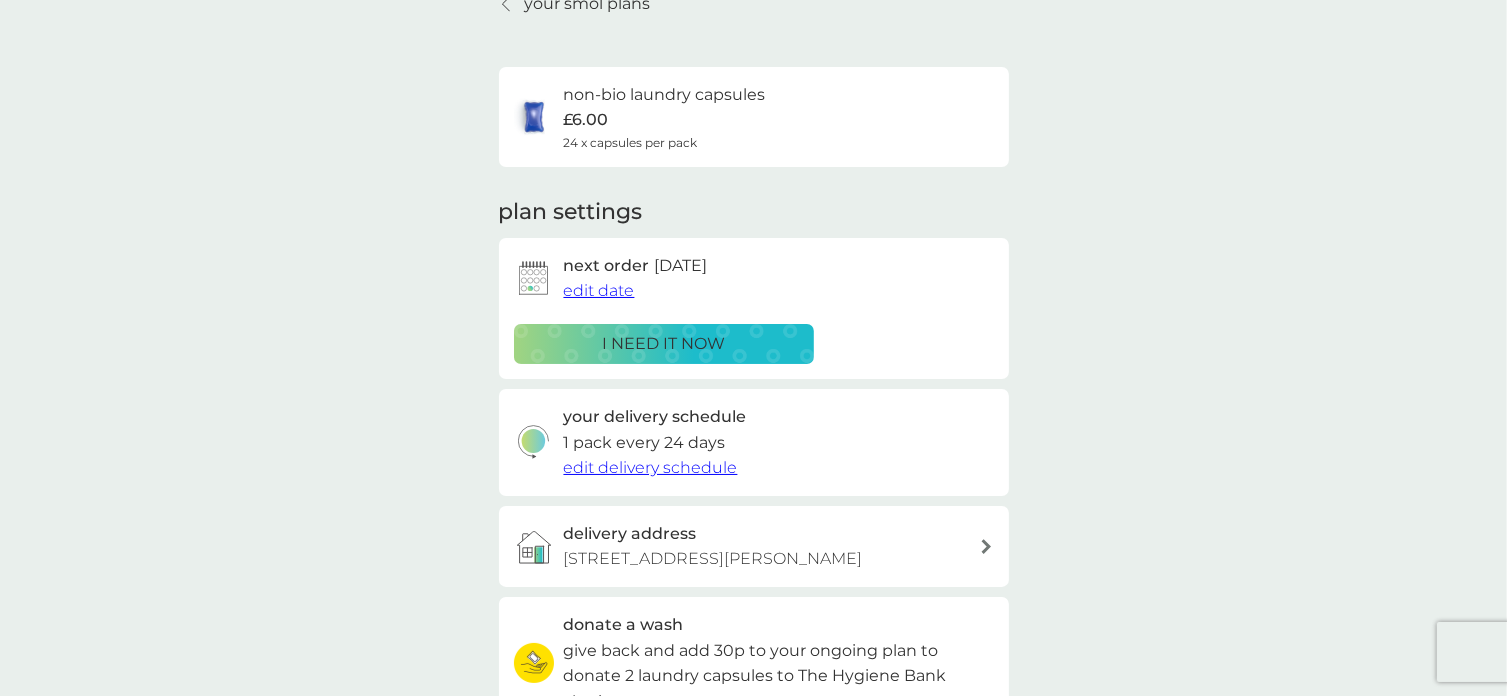 scroll, scrollTop: 0, scrollLeft: 0, axis: both 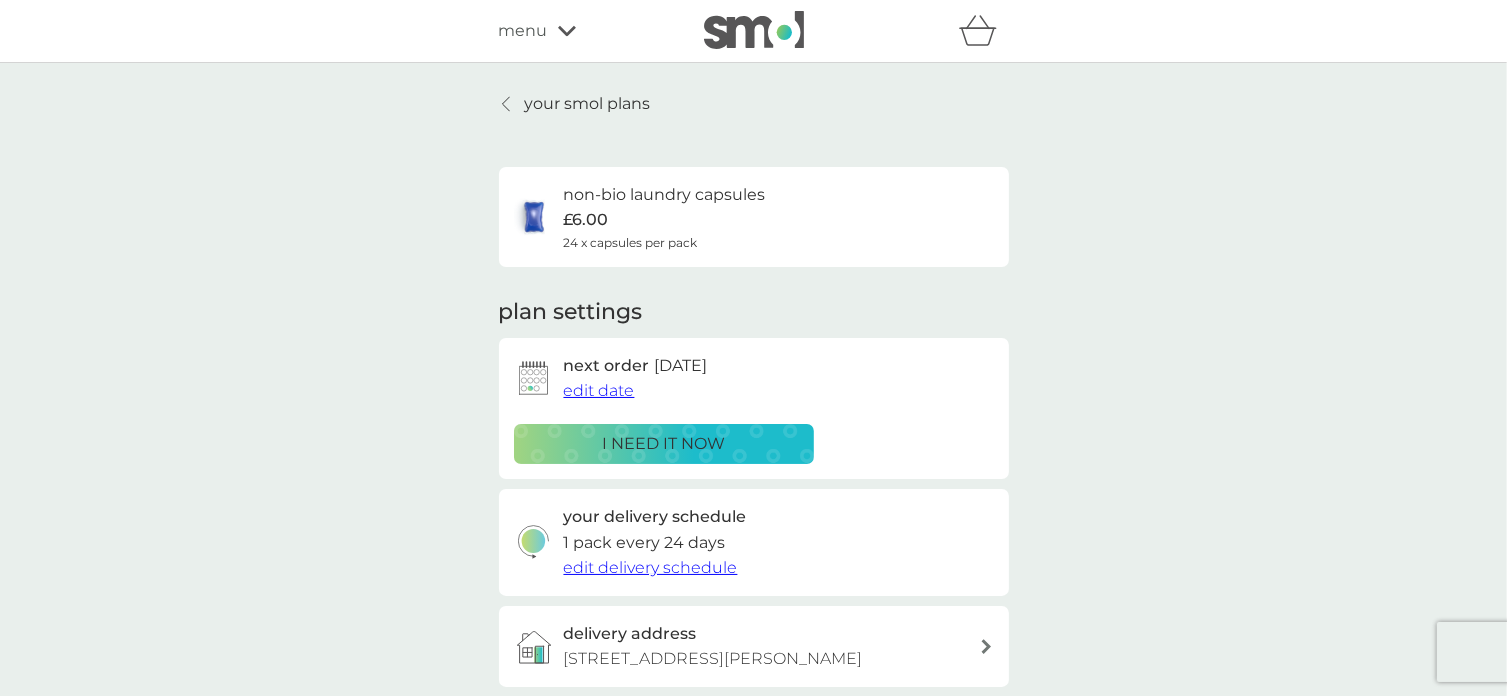 click on "your smol plans" at bounding box center [588, 104] 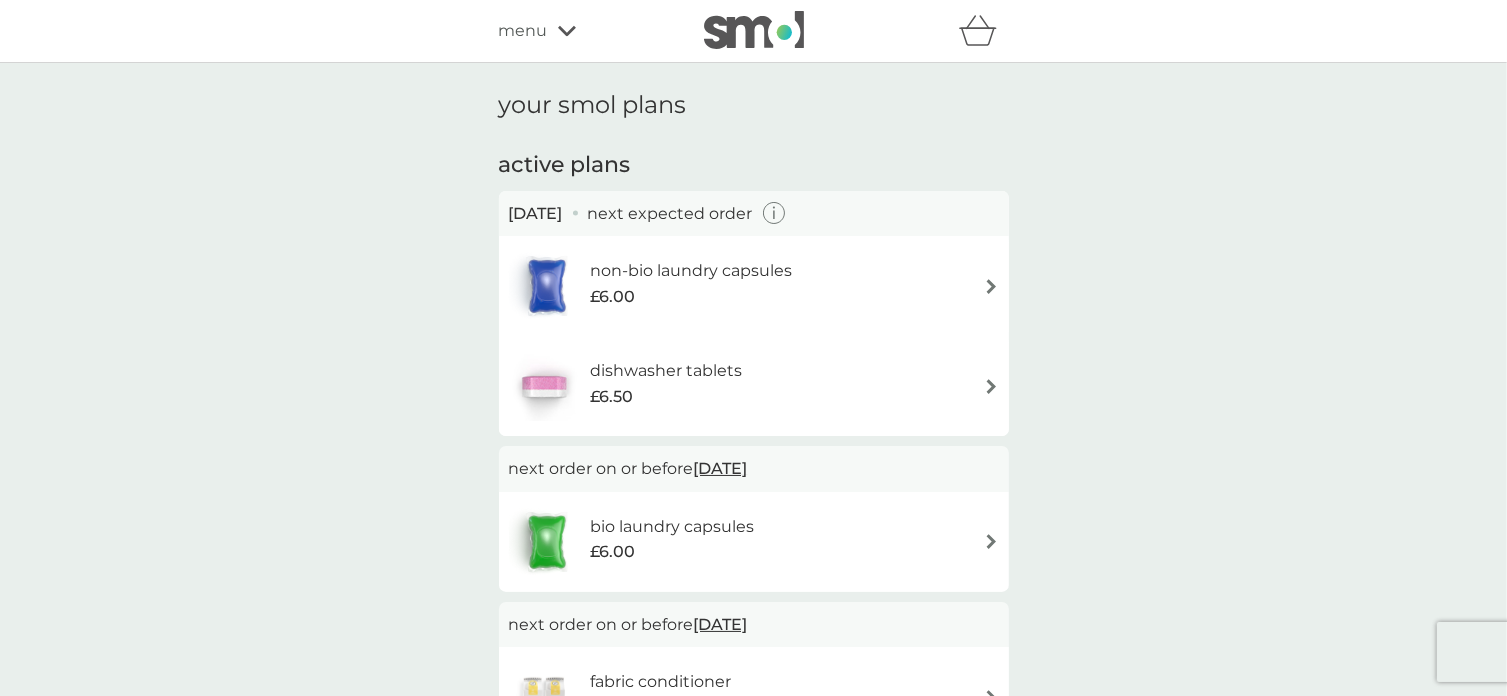 click on "menu" at bounding box center [523, 31] 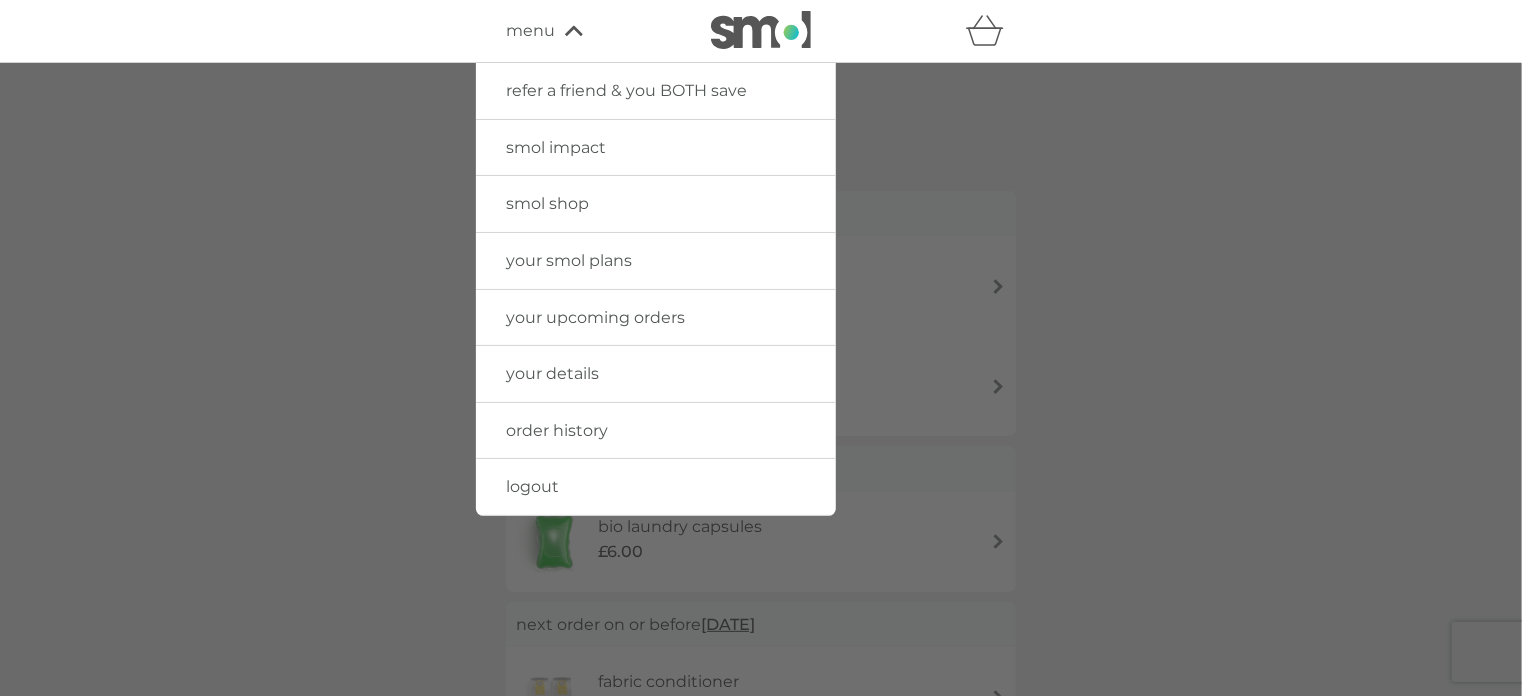 click on "your upcoming orders" at bounding box center [656, 318] 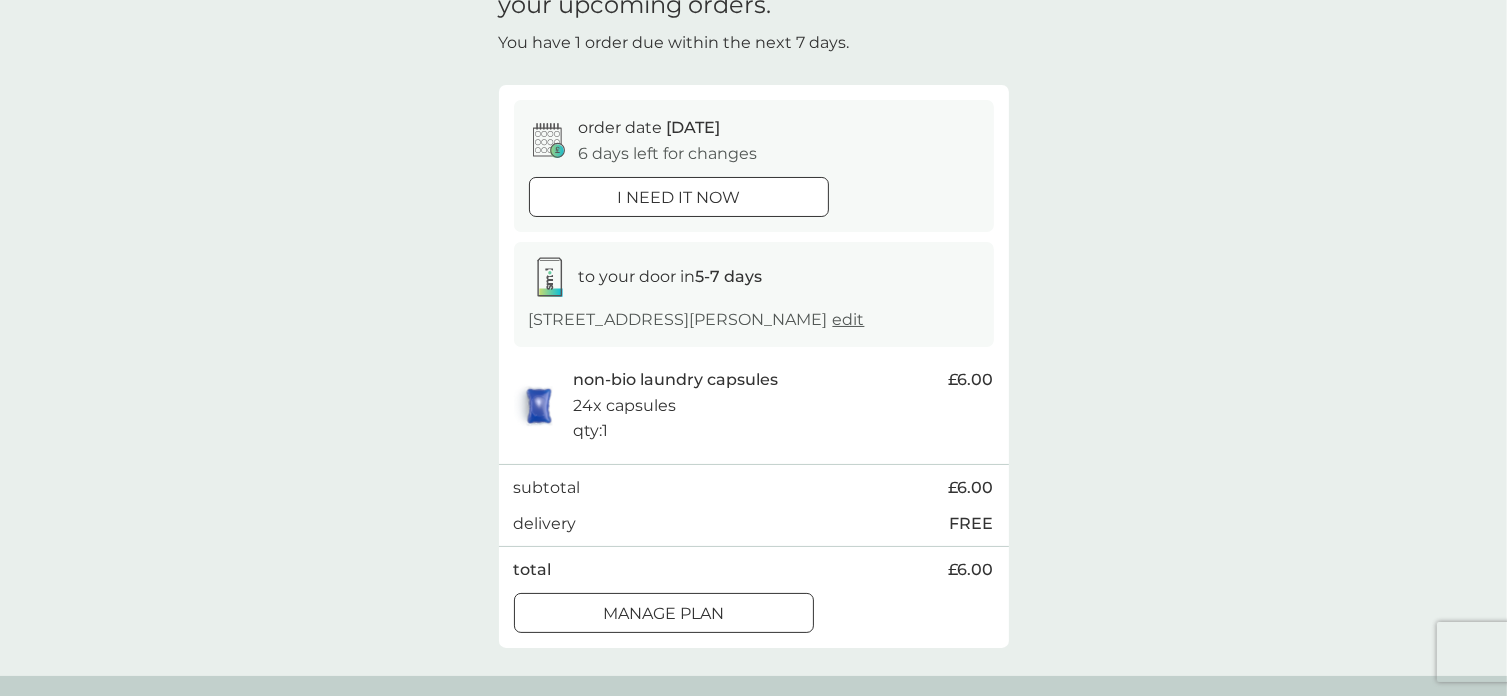 scroll, scrollTop: 0, scrollLeft: 0, axis: both 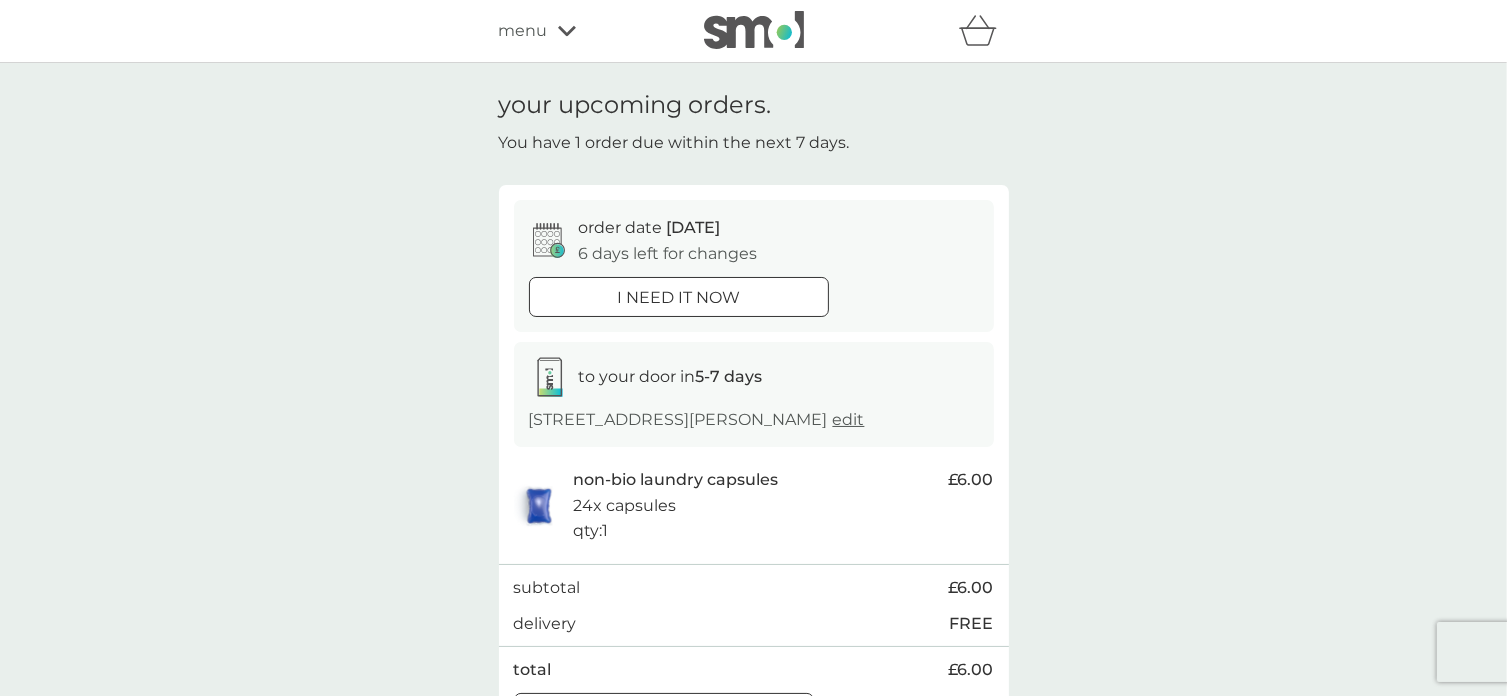 click on "menu" at bounding box center (584, 31) 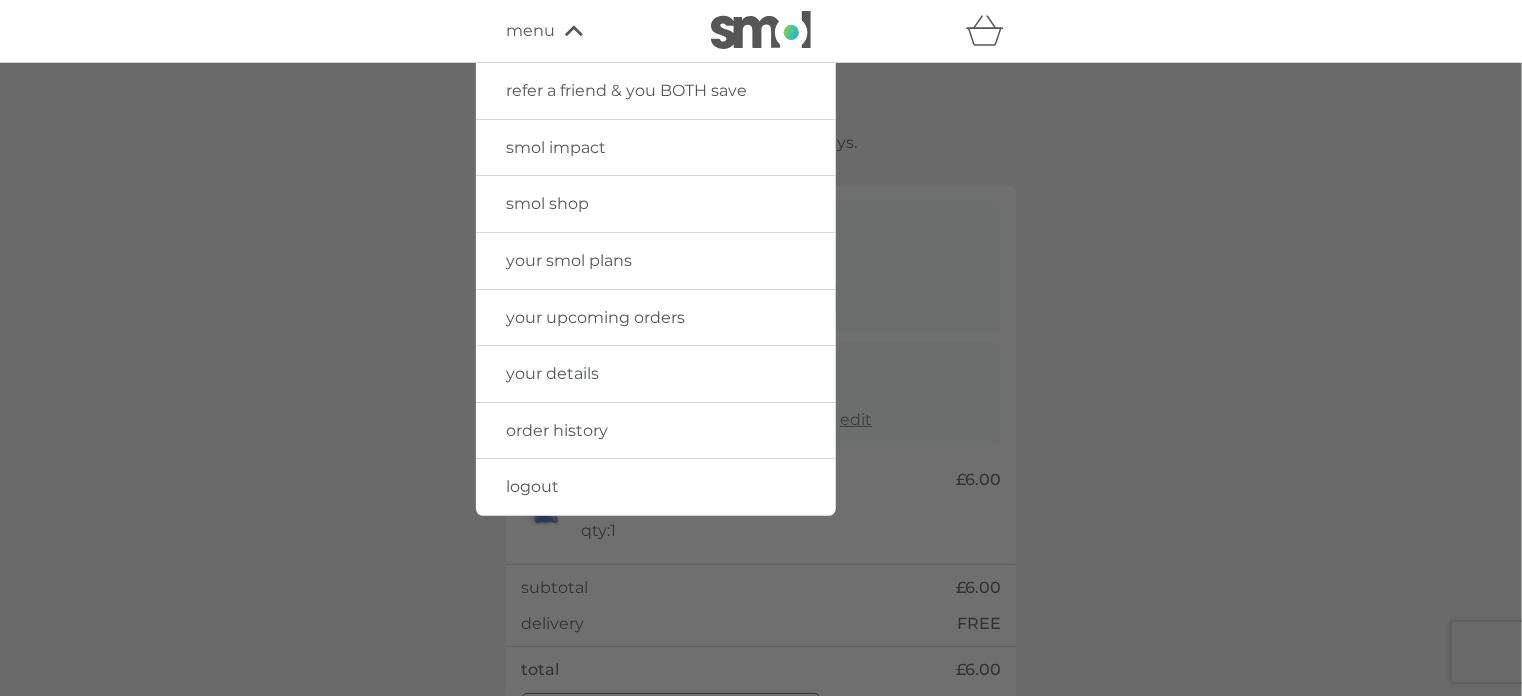 click on "your smol plans" at bounding box center [569, 260] 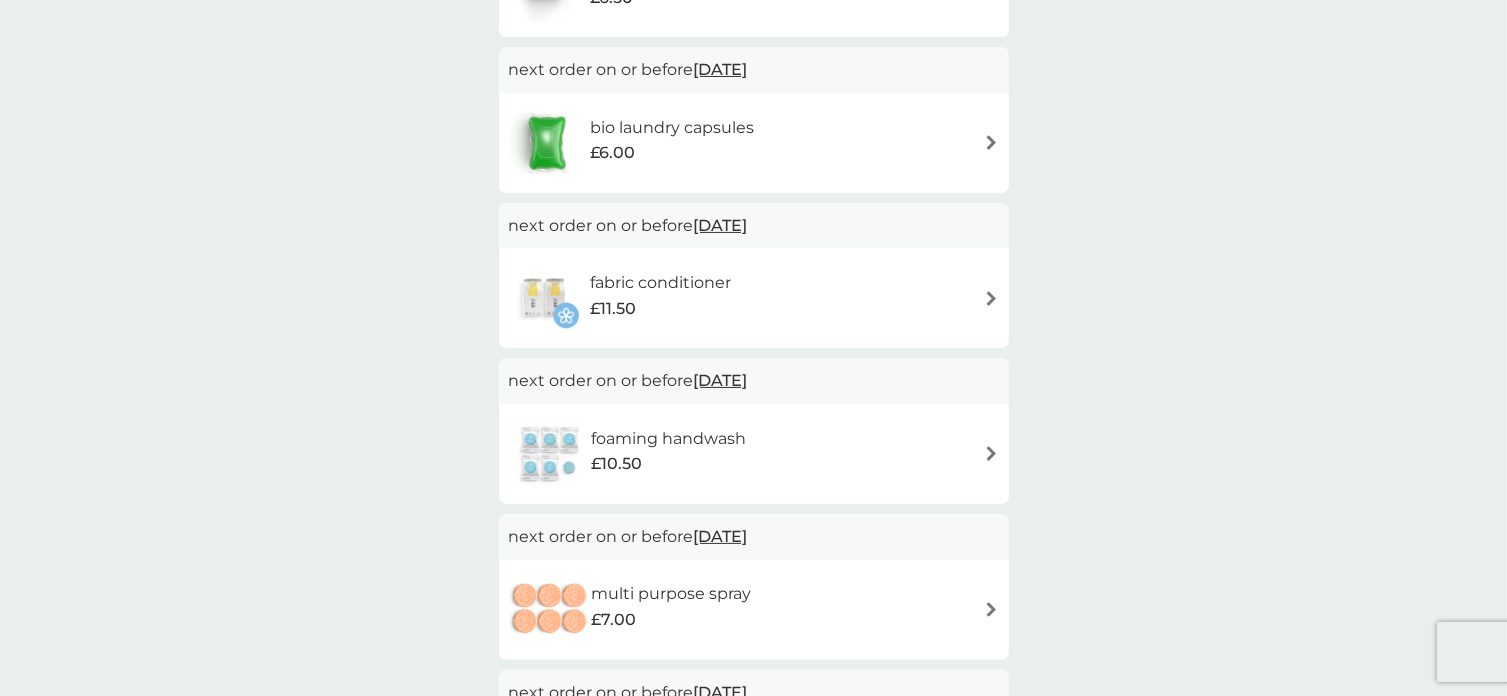 scroll, scrollTop: 400, scrollLeft: 0, axis: vertical 